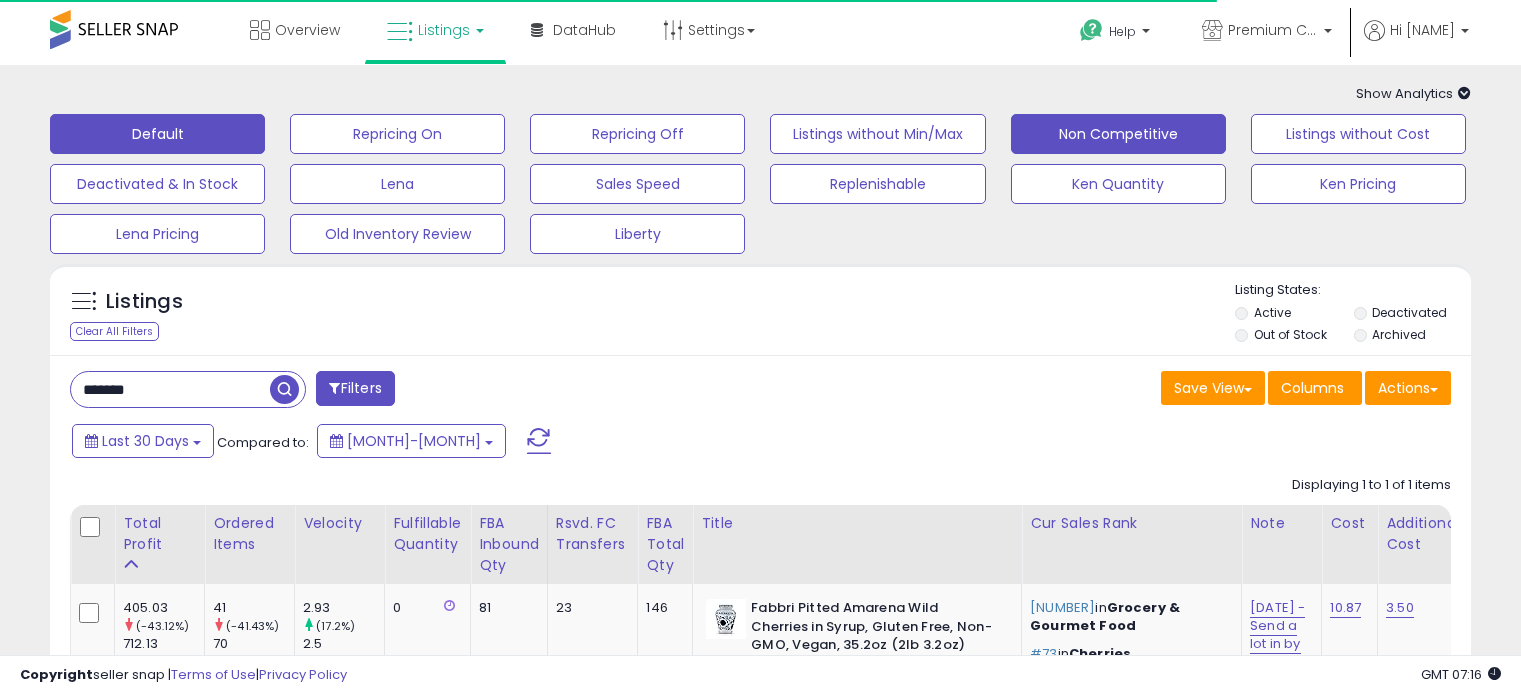 scroll, scrollTop: 0, scrollLeft: 0, axis: both 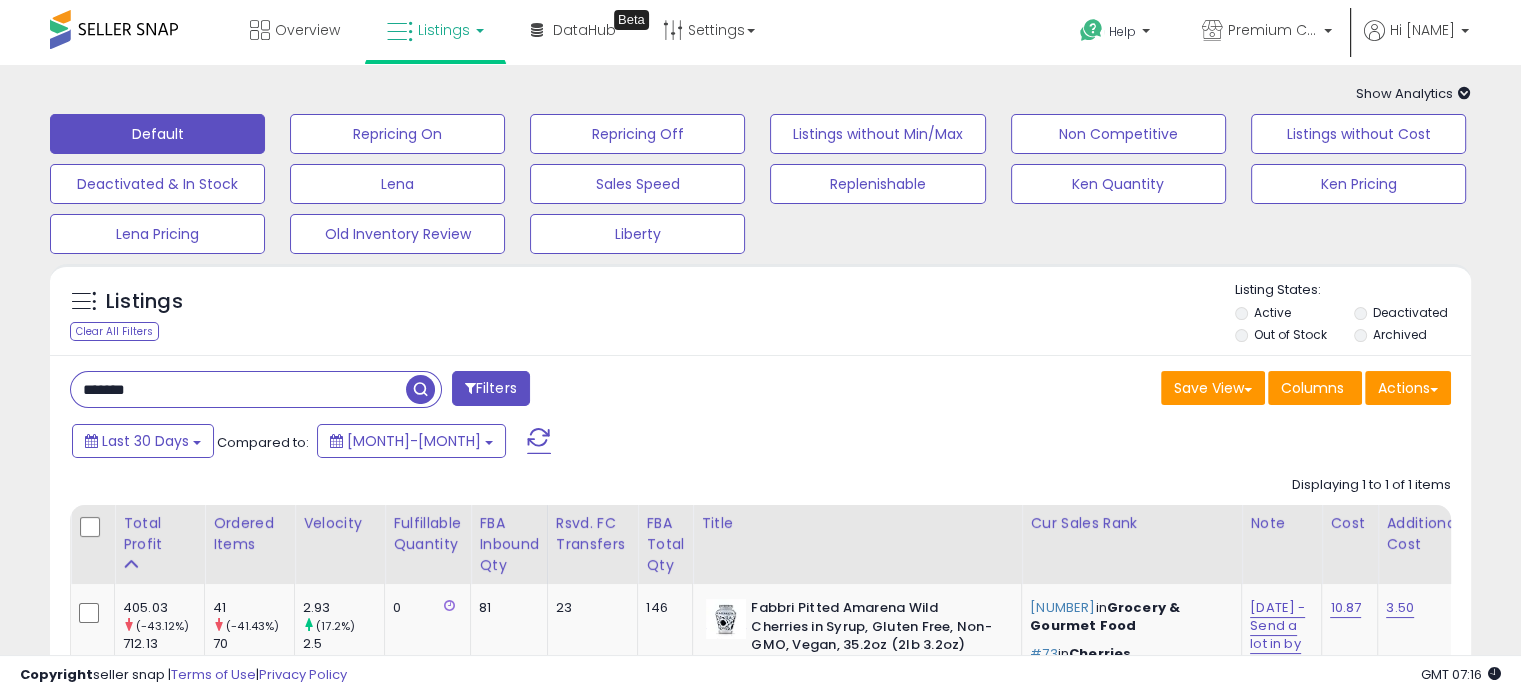 drag, startPoint x: 182, startPoint y: 385, endPoint x: 0, endPoint y: 352, distance: 184.96756 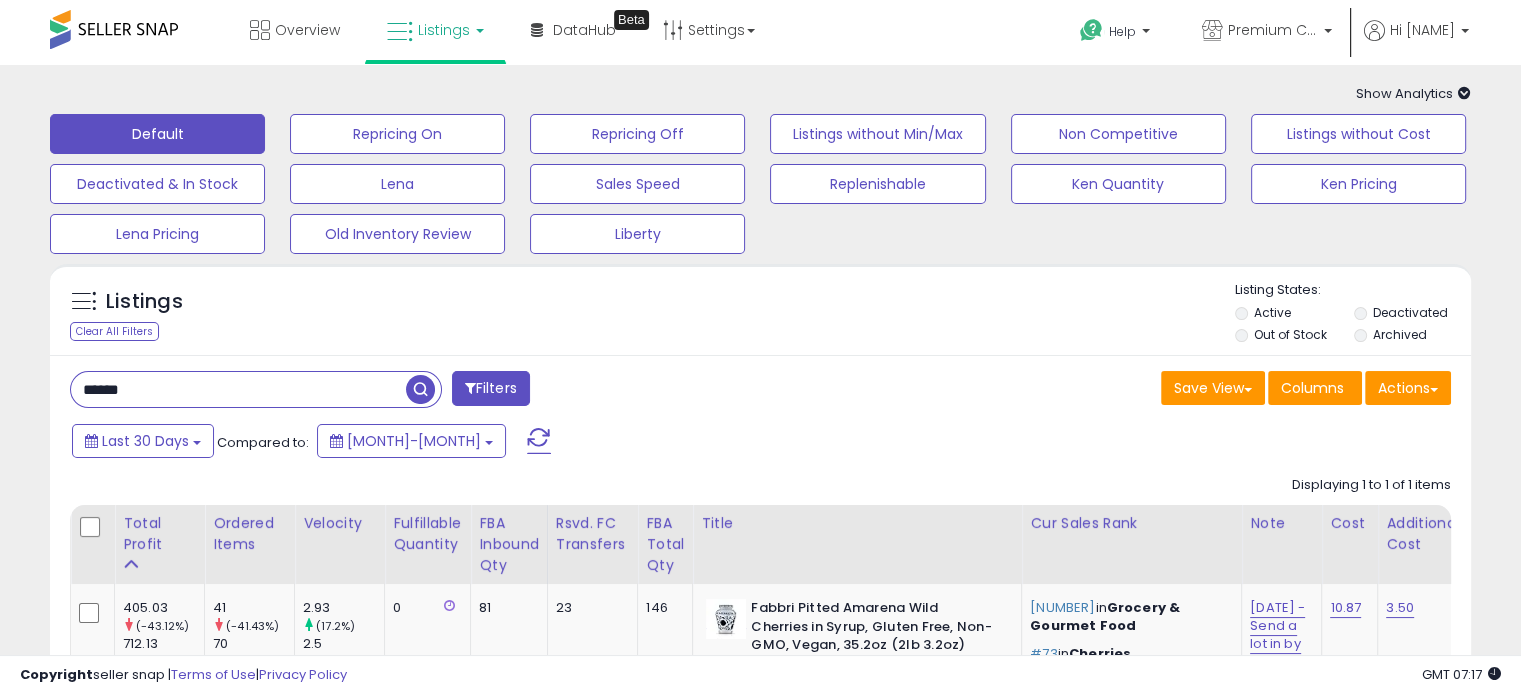 type on "******" 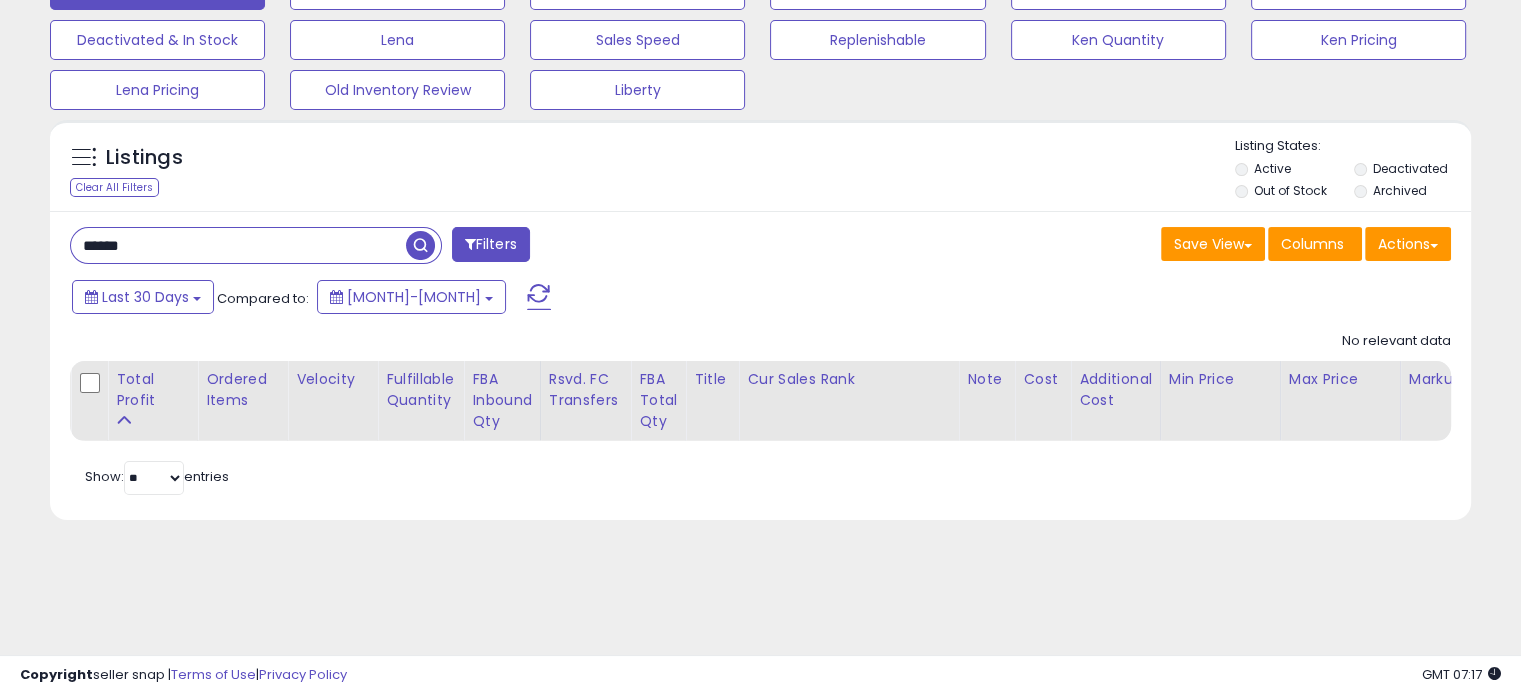 scroll, scrollTop: 200, scrollLeft: 0, axis: vertical 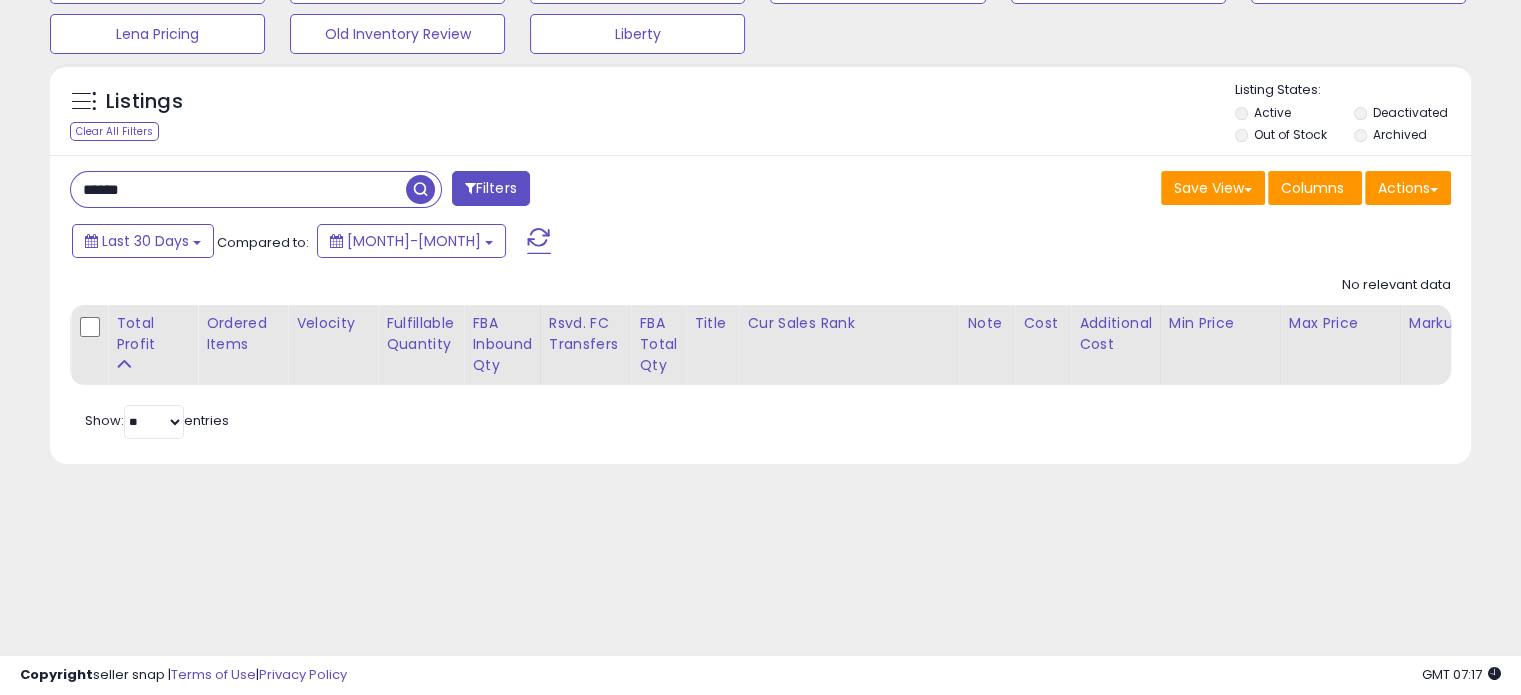 click at bounding box center [539, 241] 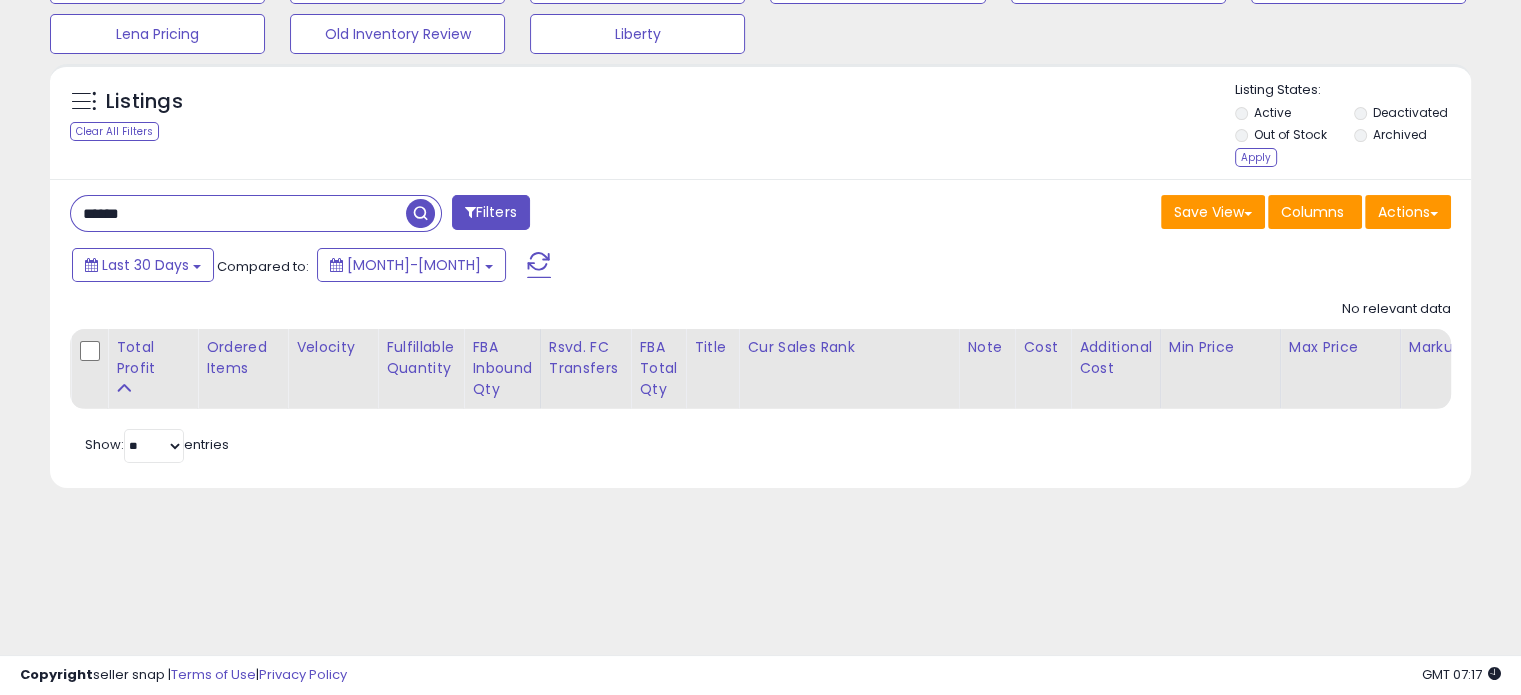 click on "Archived" at bounding box center [1412, 137] 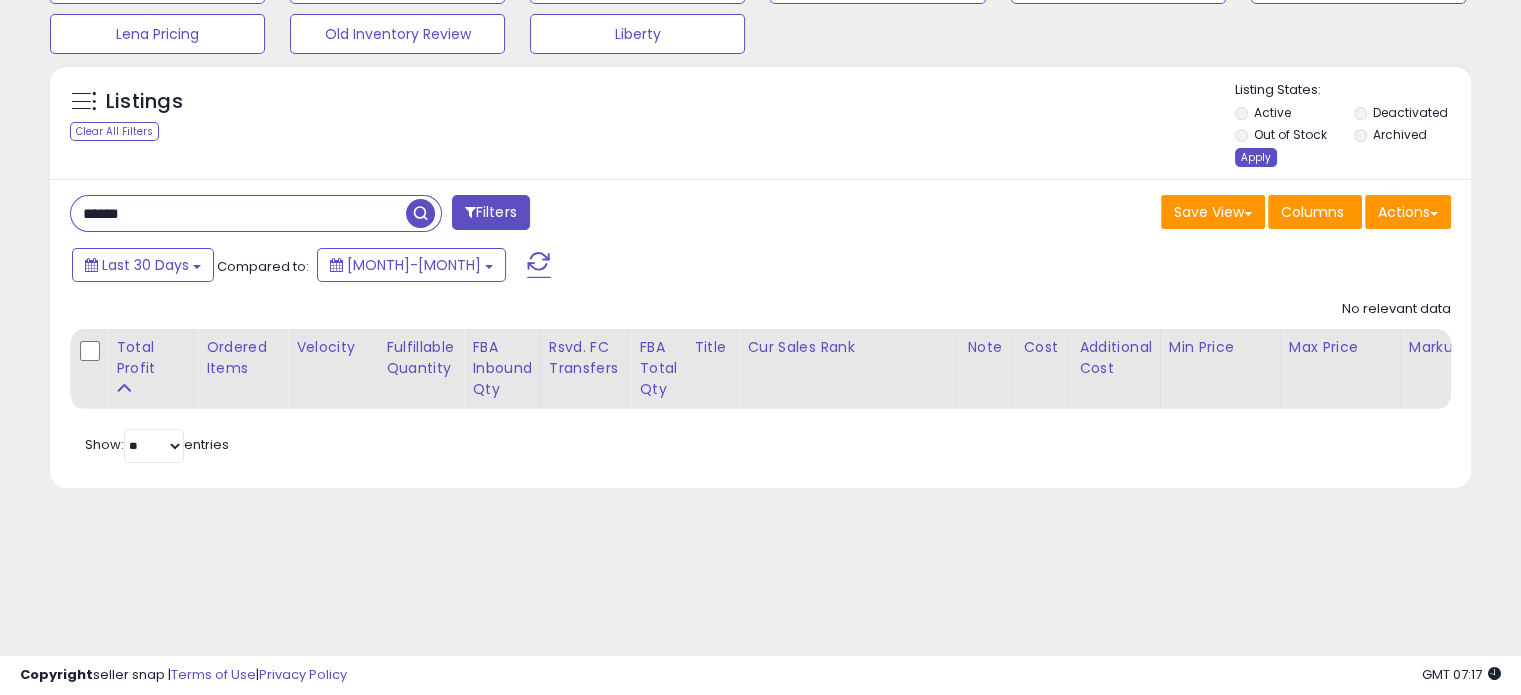 click on "Apply" at bounding box center (1256, 157) 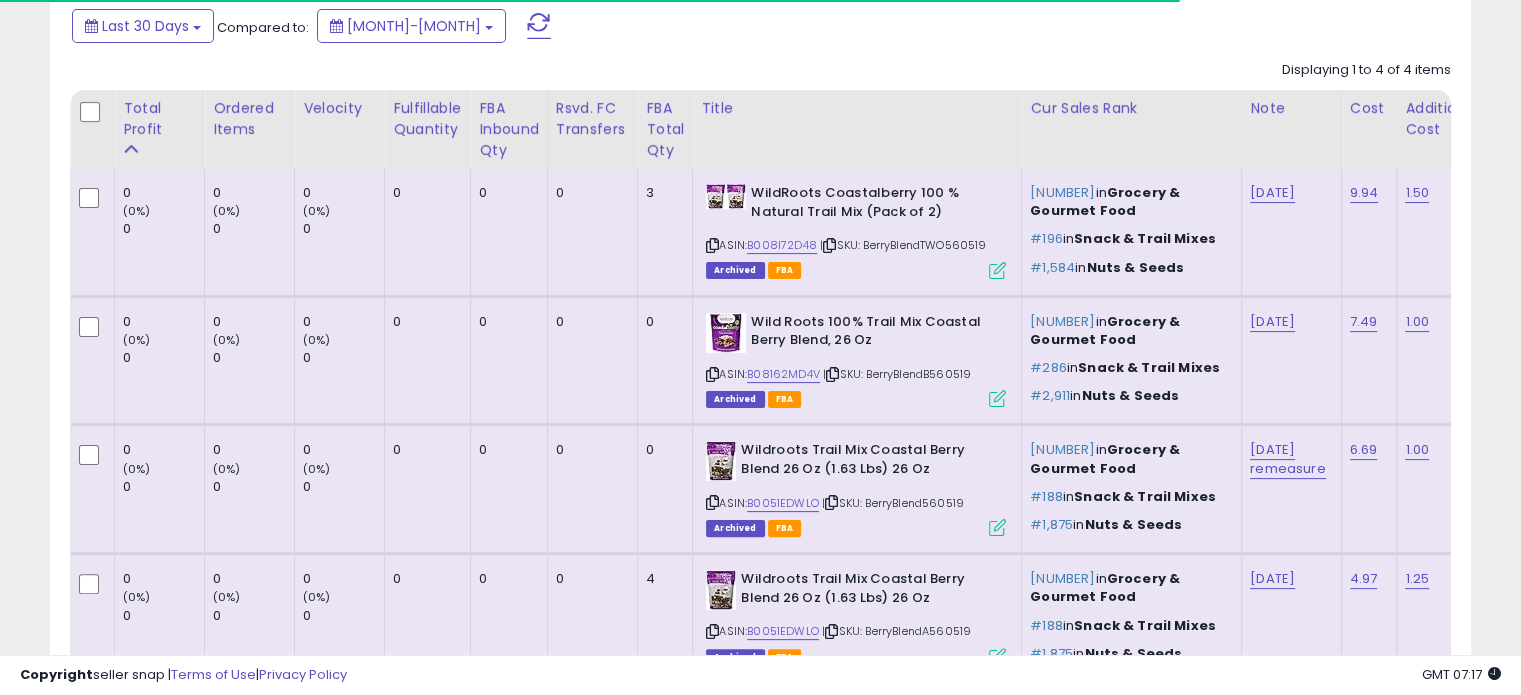 scroll, scrollTop: 416, scrollLeft: 0, axis: vertical 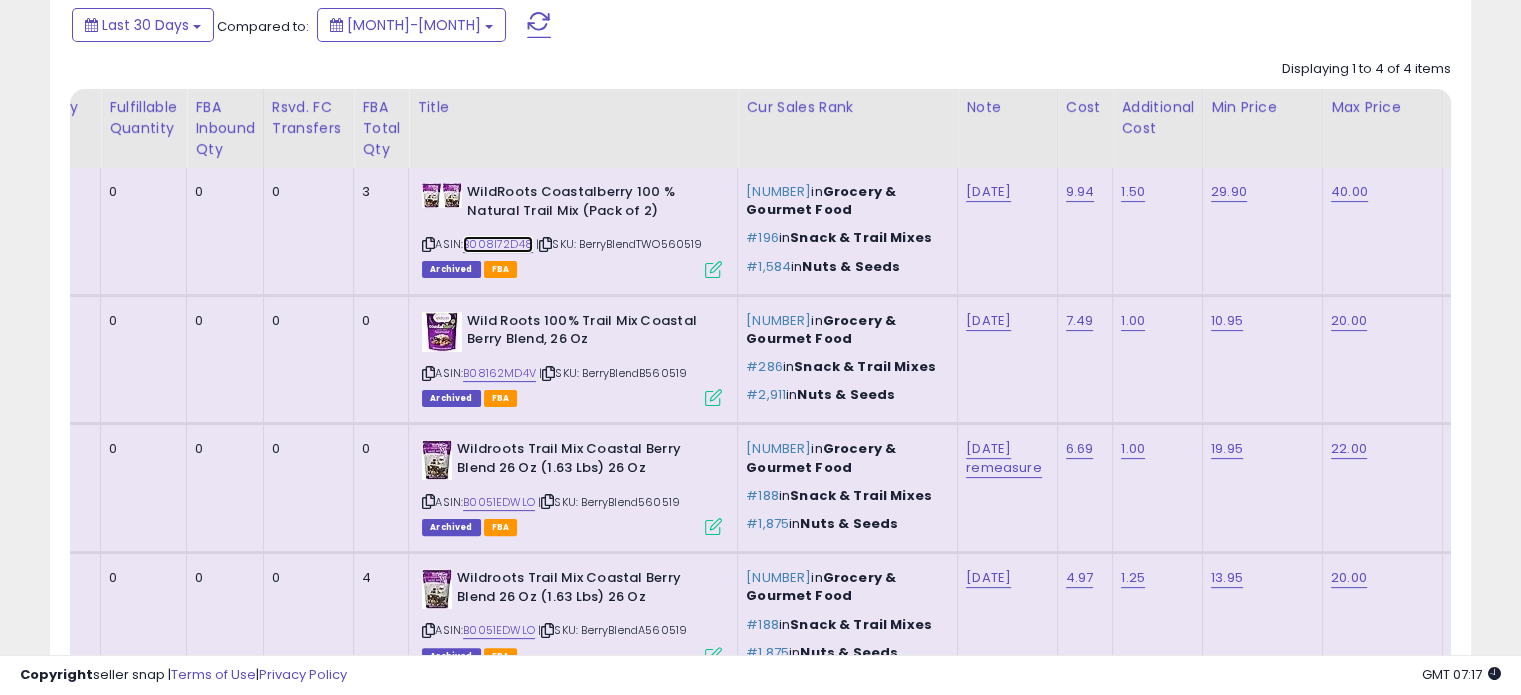 click on "B008I72D48" at bounding box center [498, 244] 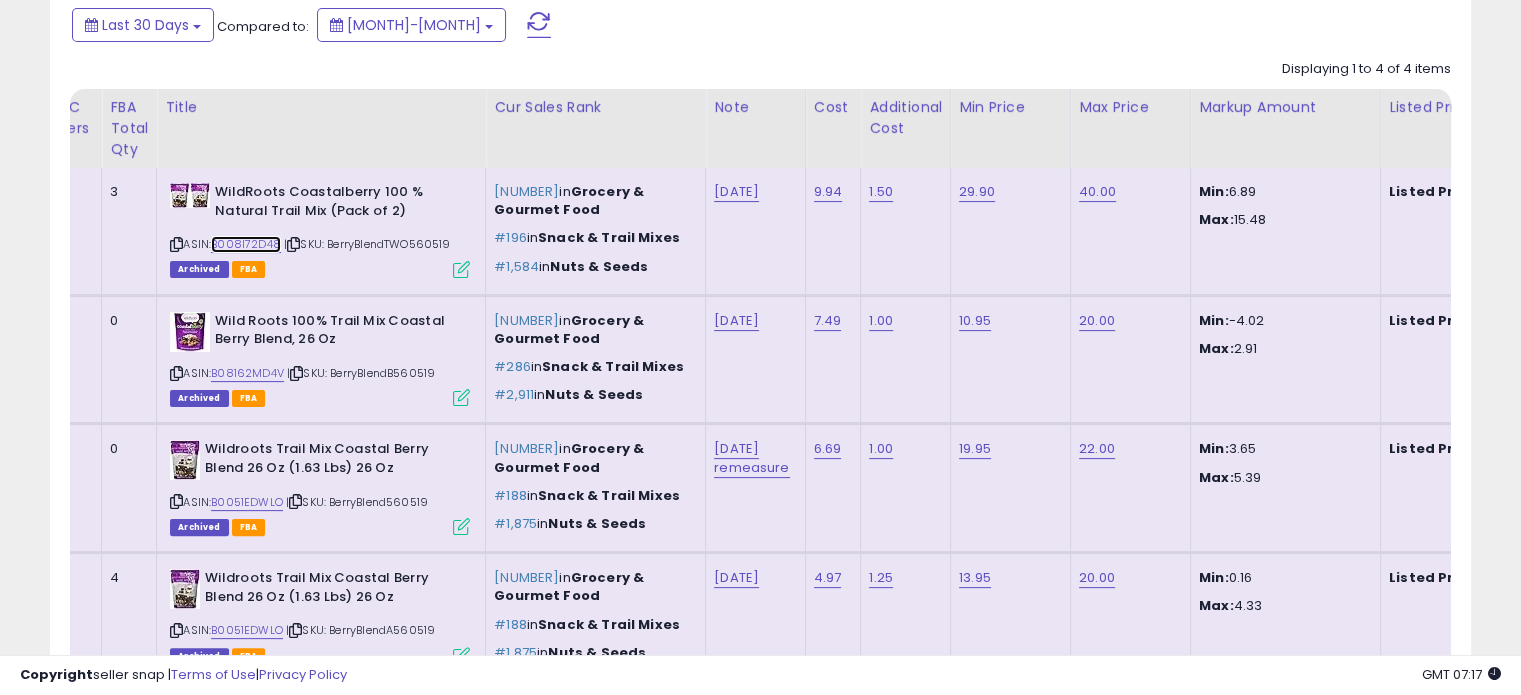 scroll, scrollTop: 0, scrollLeft: 743, axis: horizontal 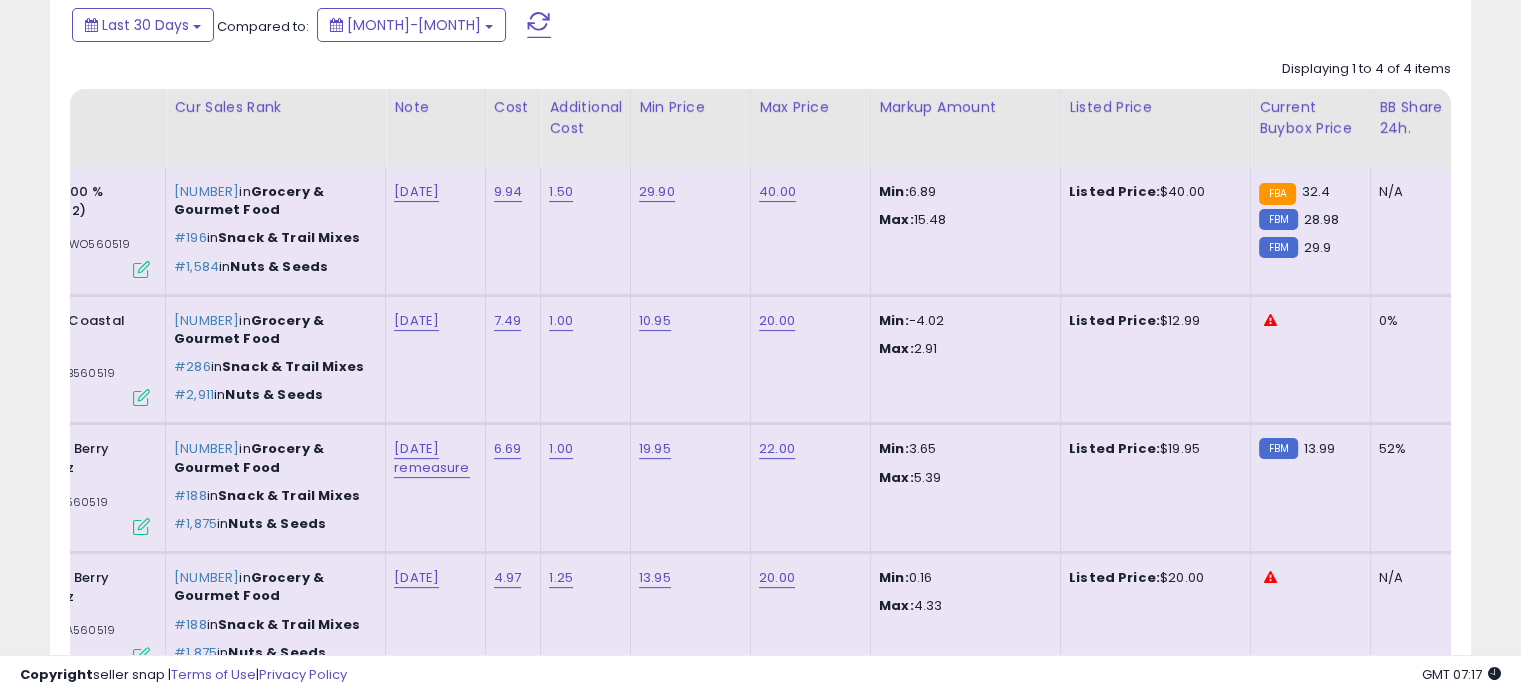 drag, startPoint x: 1194, startPoint y: 321, endPoint x: 1090, endPoint y: 59, distance: 281.8865 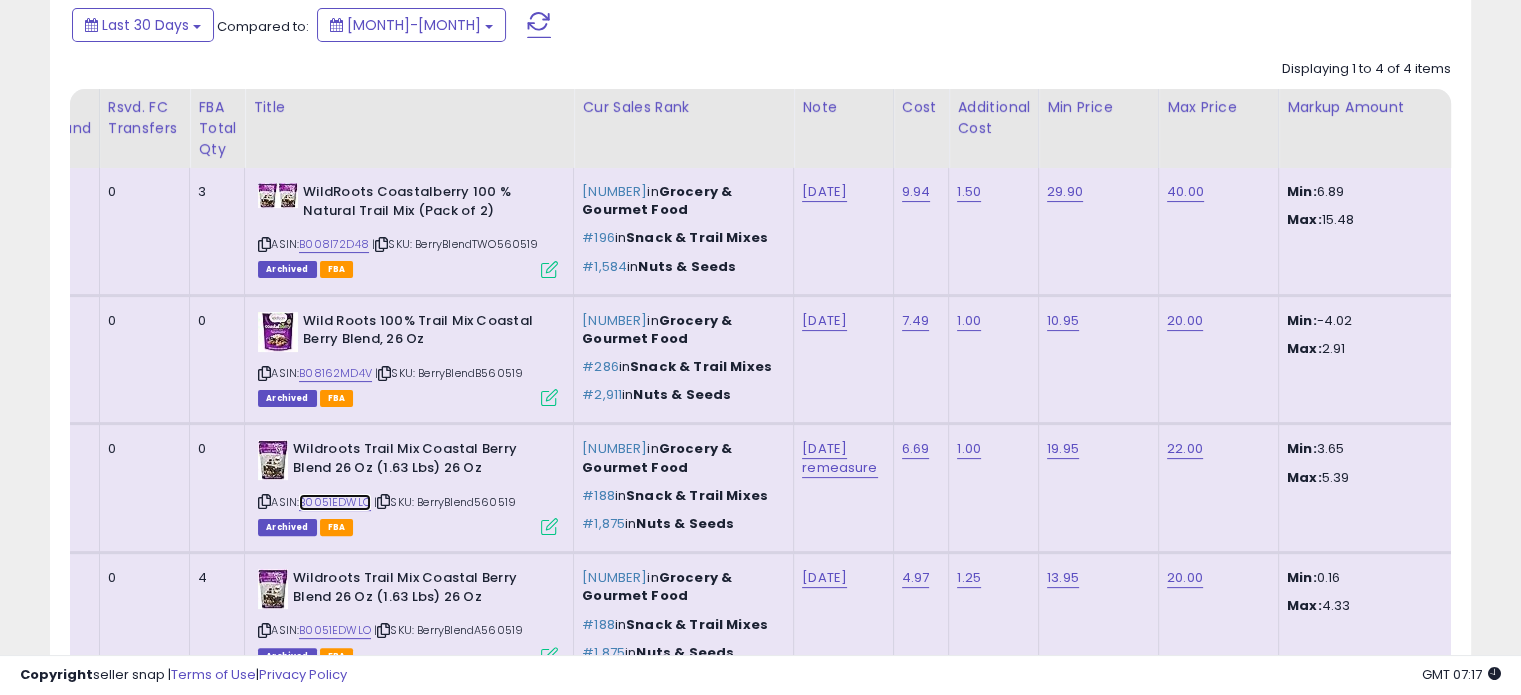 click on "B0051EDWLO" at bounding box center (335, 502) 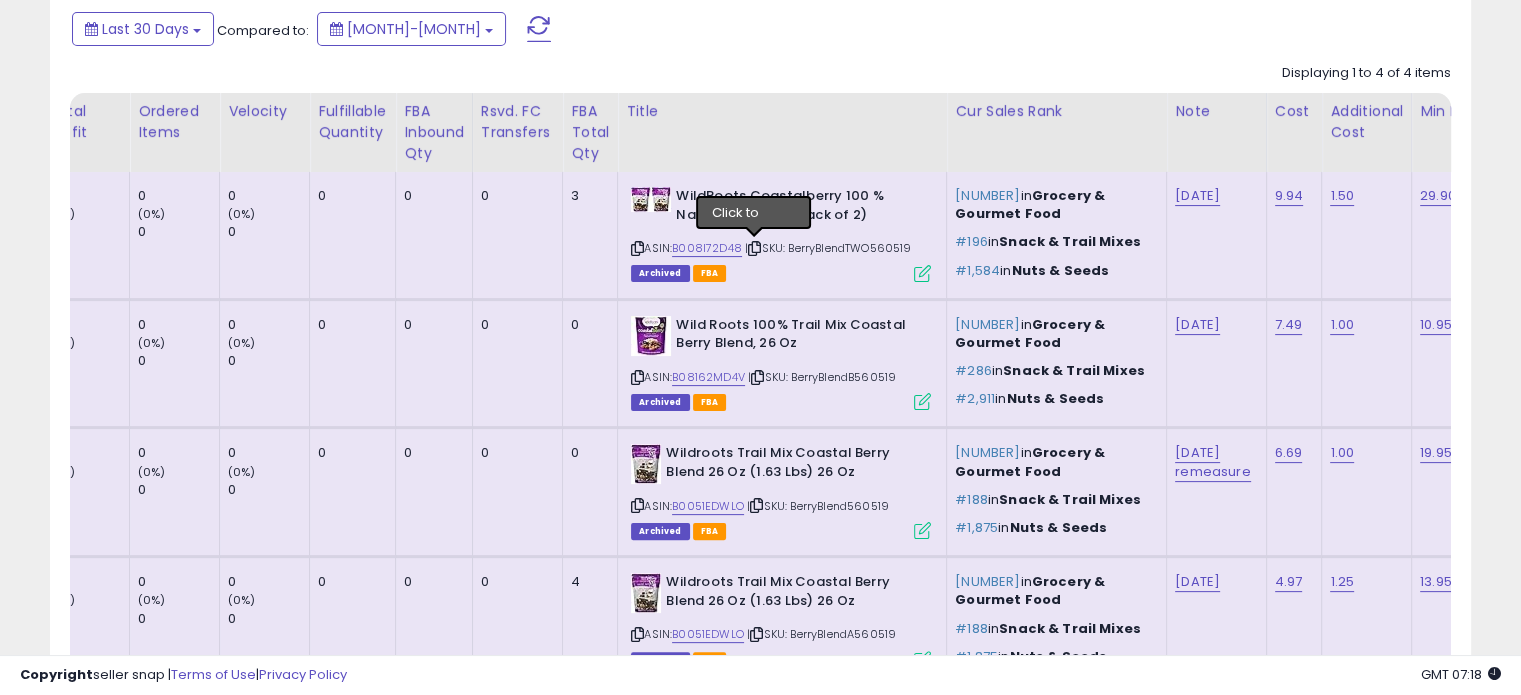 click at bounding box center [754, 248] 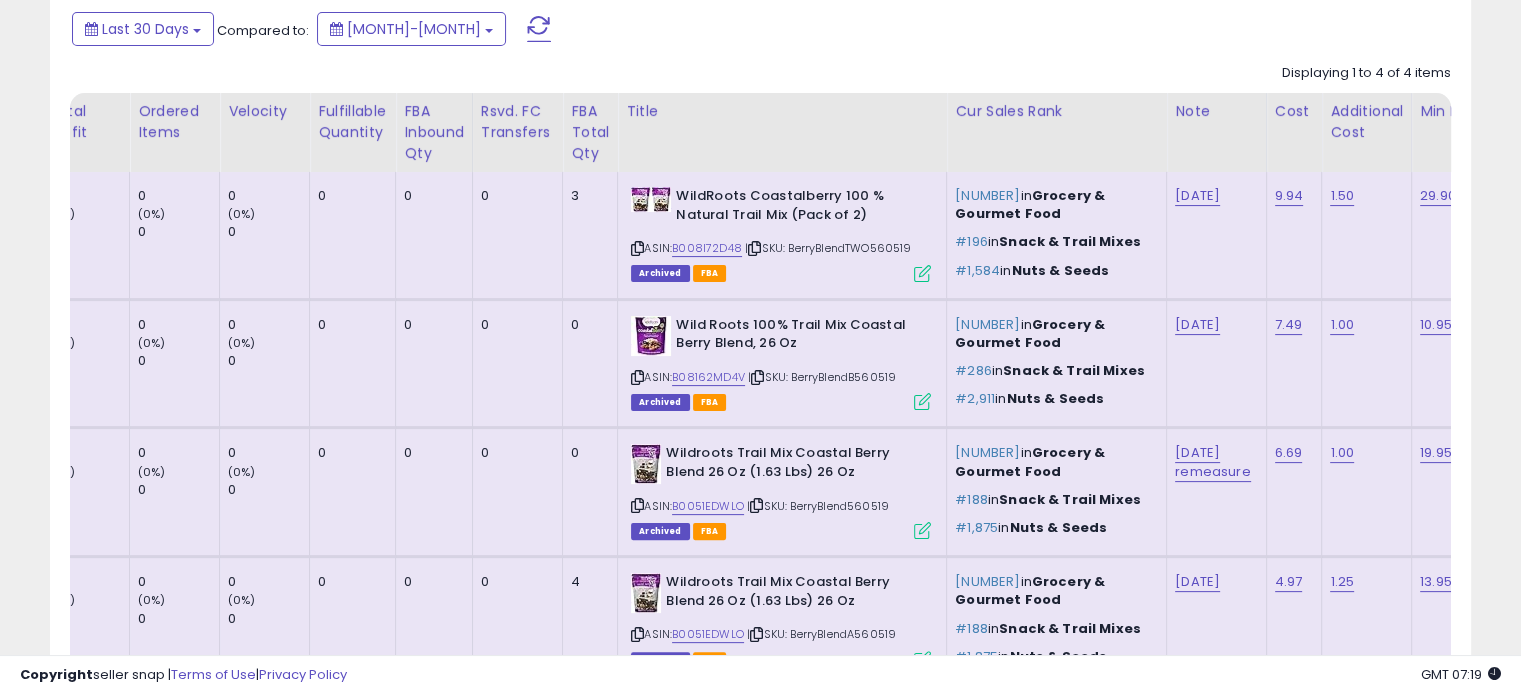 scroll, scrollTop: 0, scrollLeft: 208, axis: horizontal 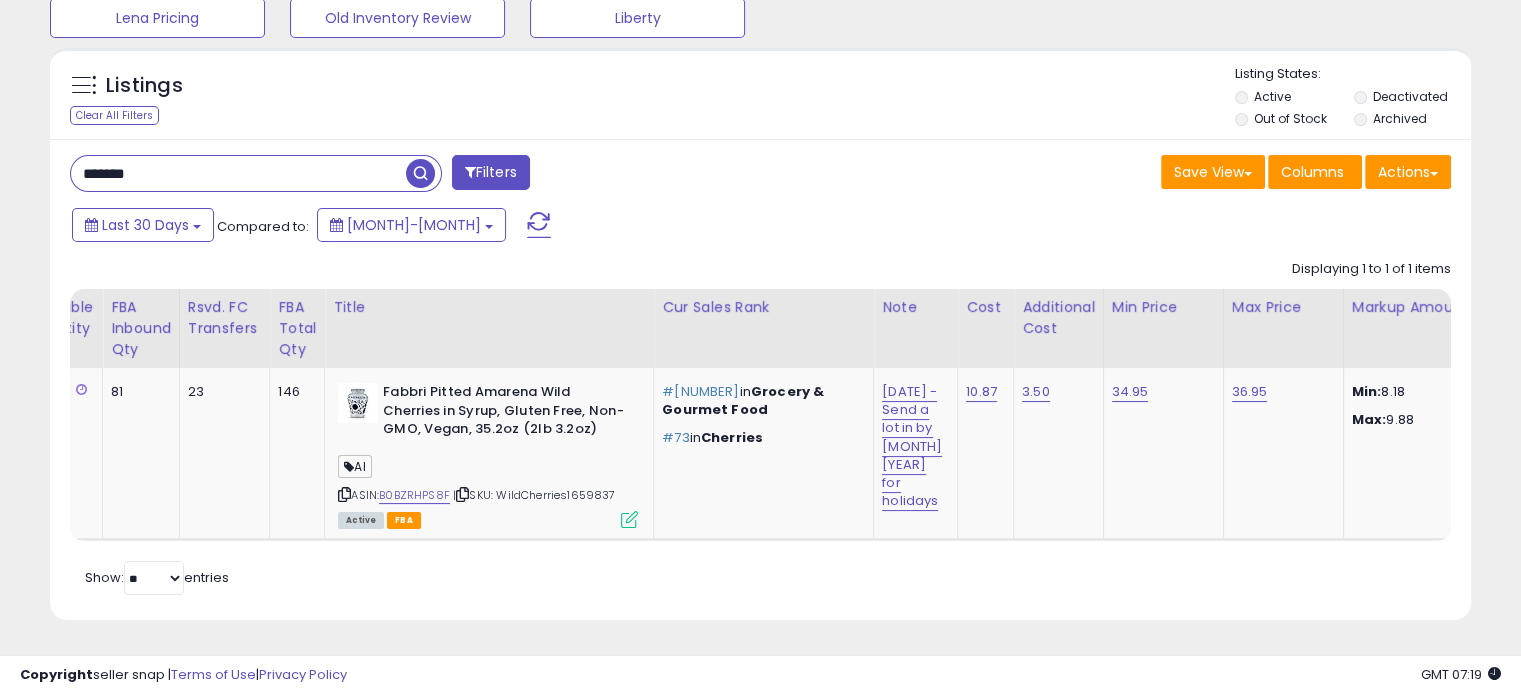 drag, startPoint x: 190, startPoint y: 164, endPoint x: 0, endPoint y: 127, distance: 193.5691 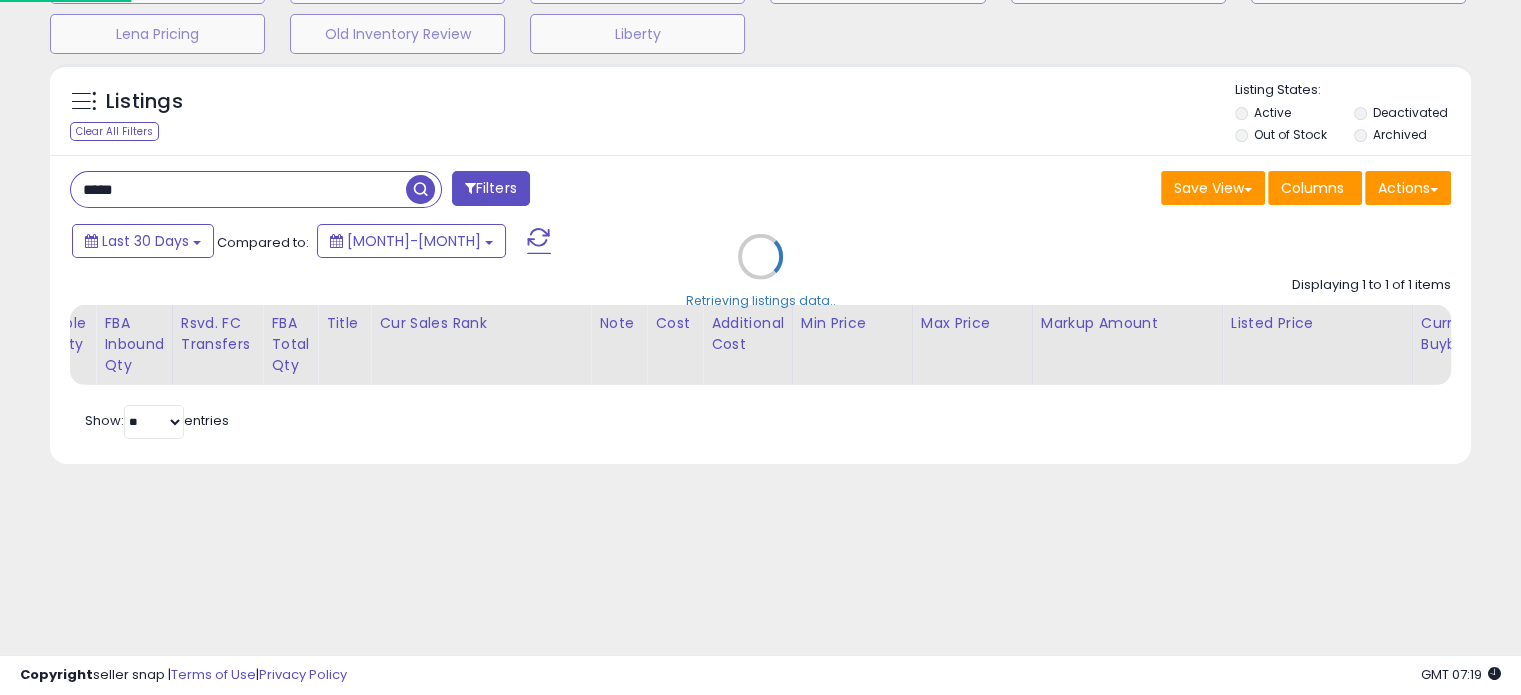 scroll, scrollTop: 200, scrollLeft: 0, axis: vertical 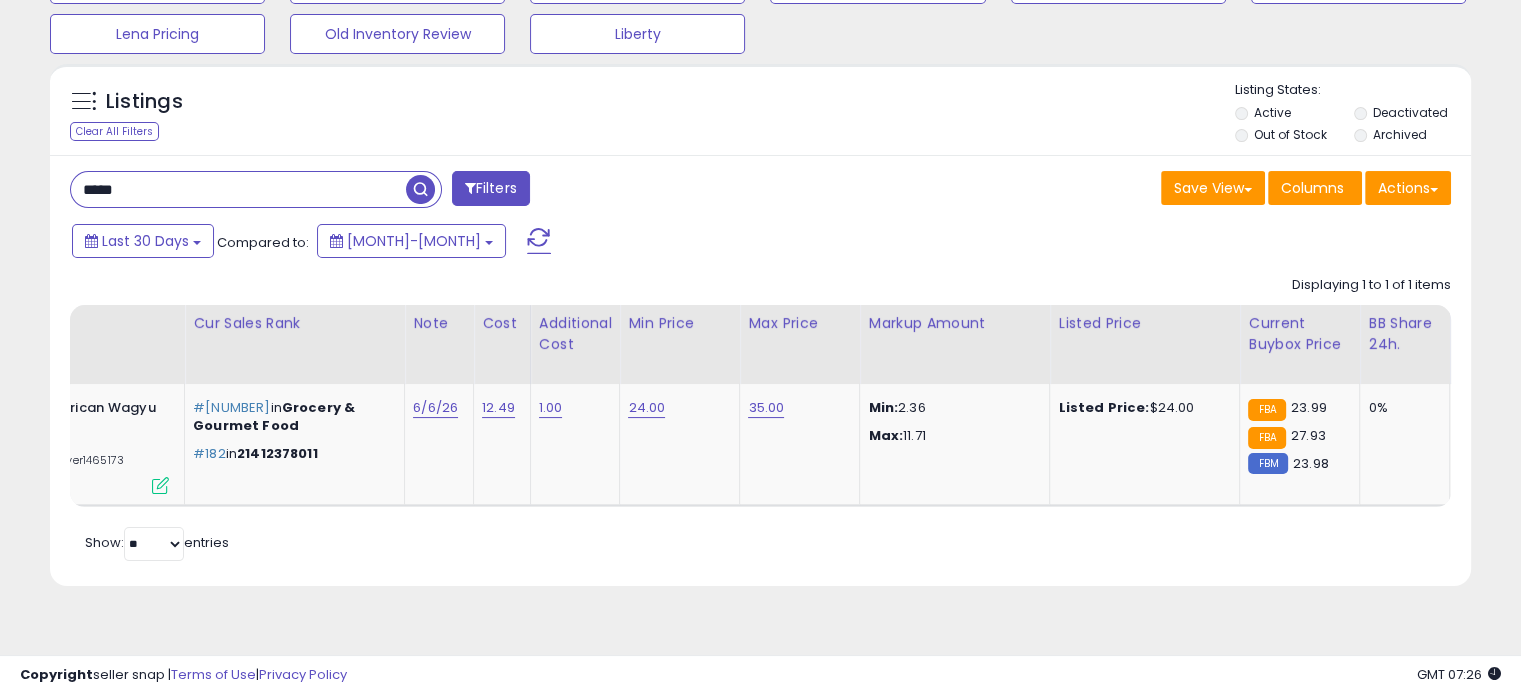 drag, startPoint x: 173, startPoint y: 198, endPoint x: 0, endPoint y: 109, distance: 194.55077 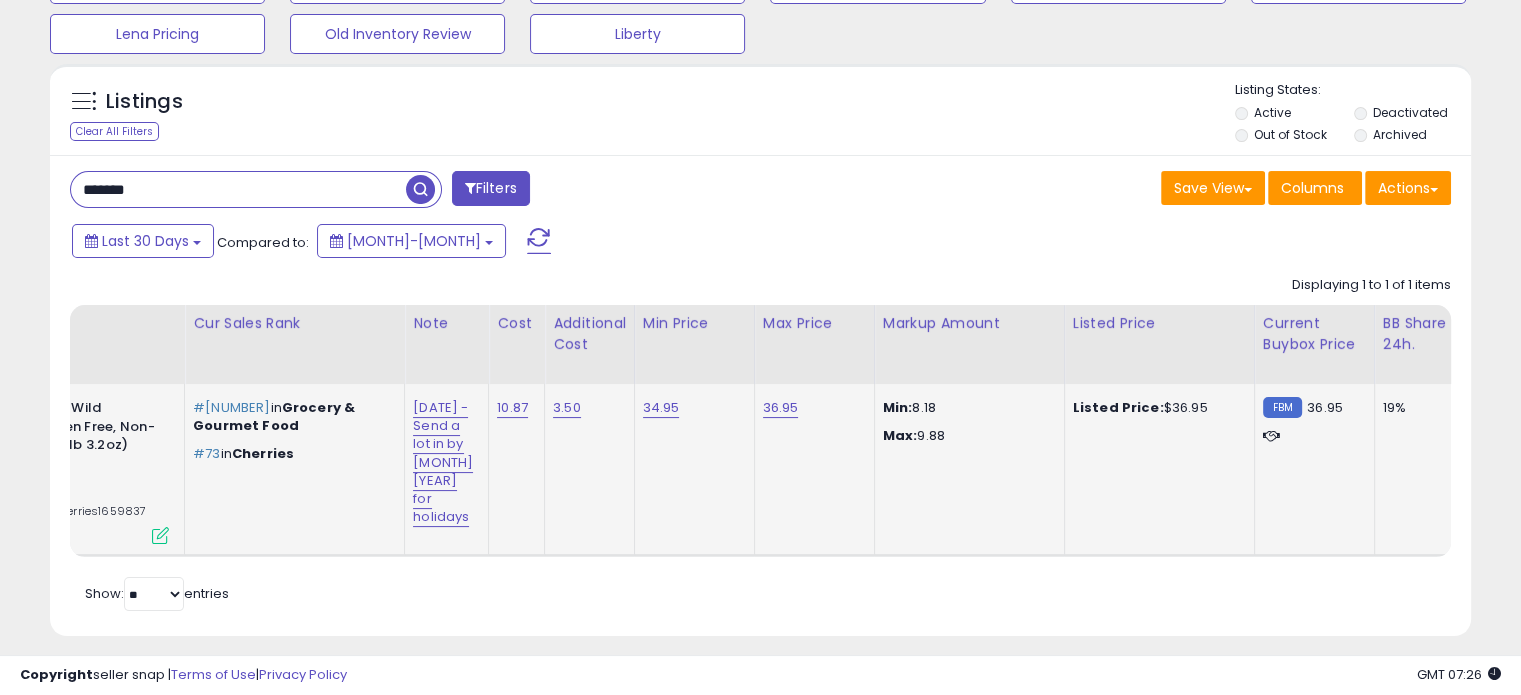 scroll, scrollTop: 0, scrollLeft: 164, axis: horizontal 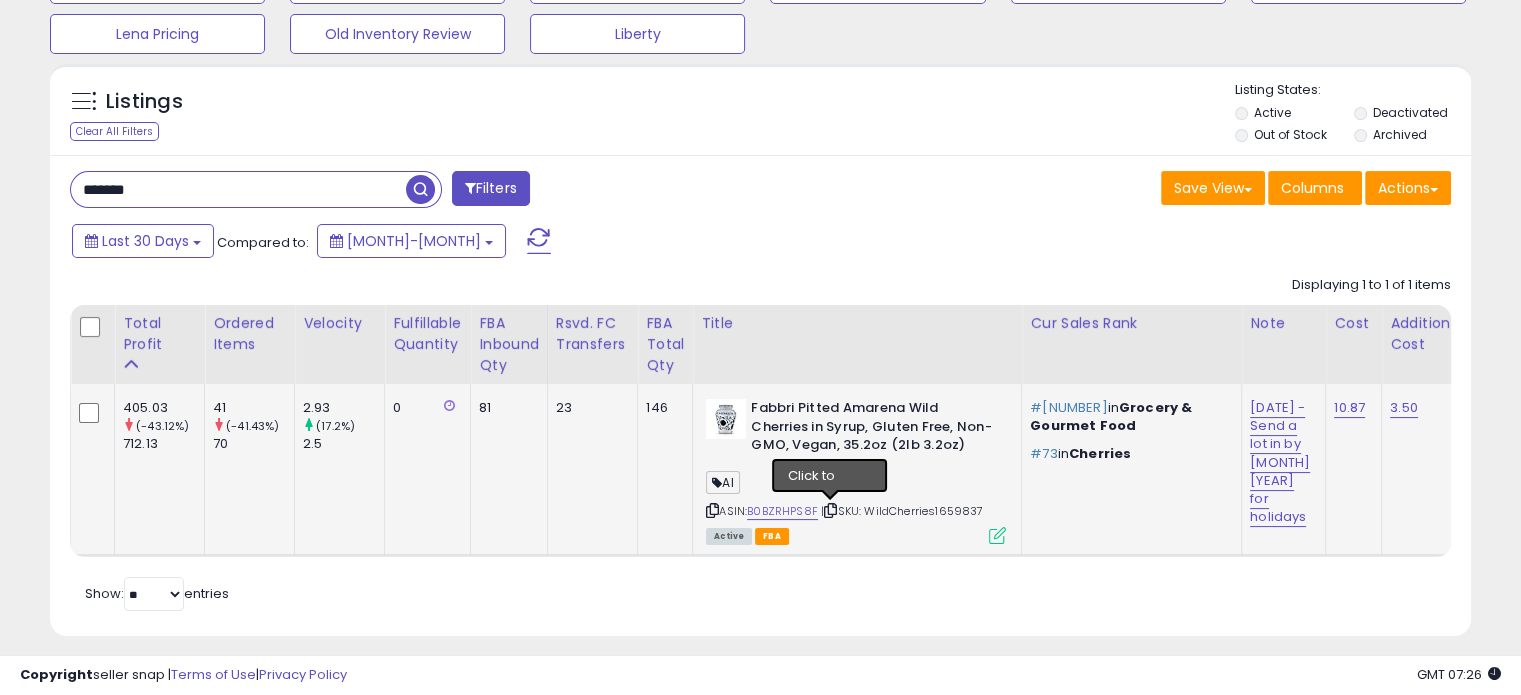 click at bounding box center [830, 510] 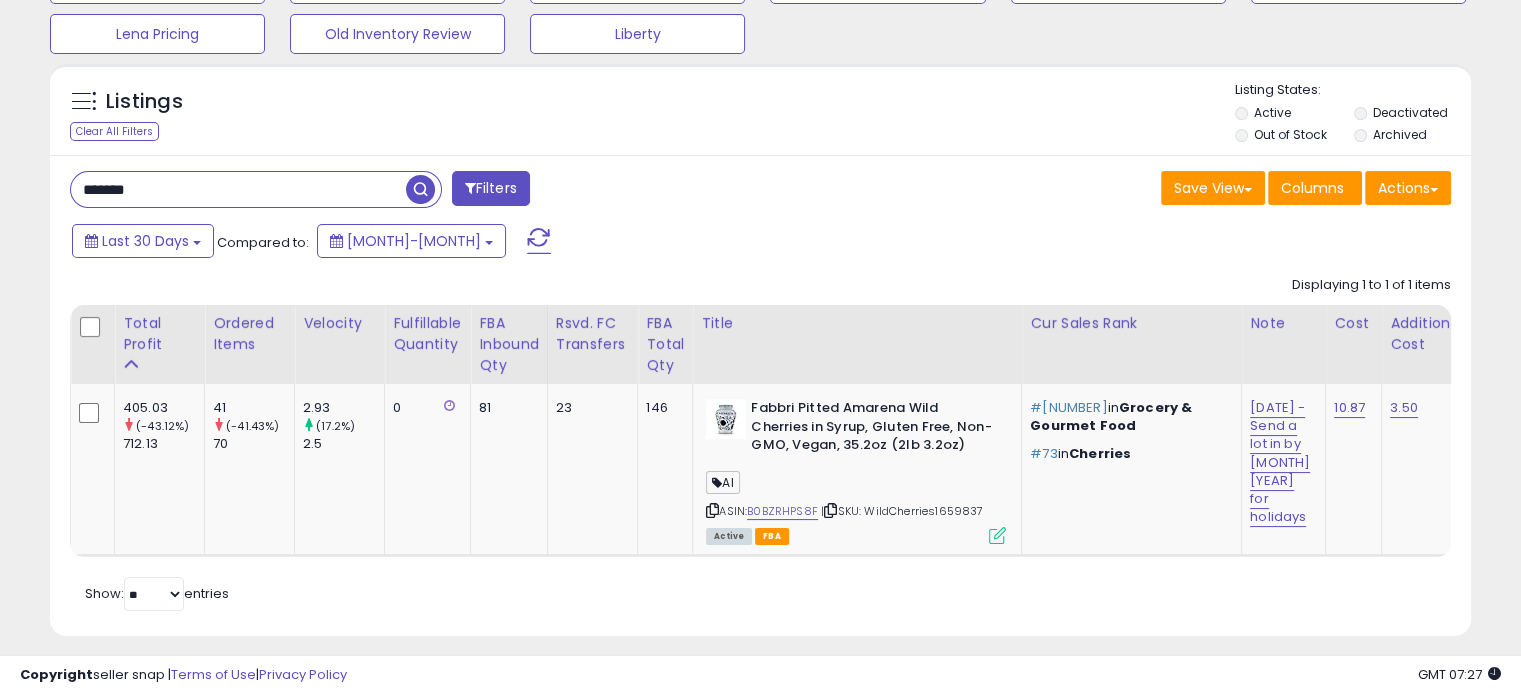 drag, startPoint x: 155, startPoint y: 187, endPoint x: 9, endPoint y: 177, distance: 146.34207 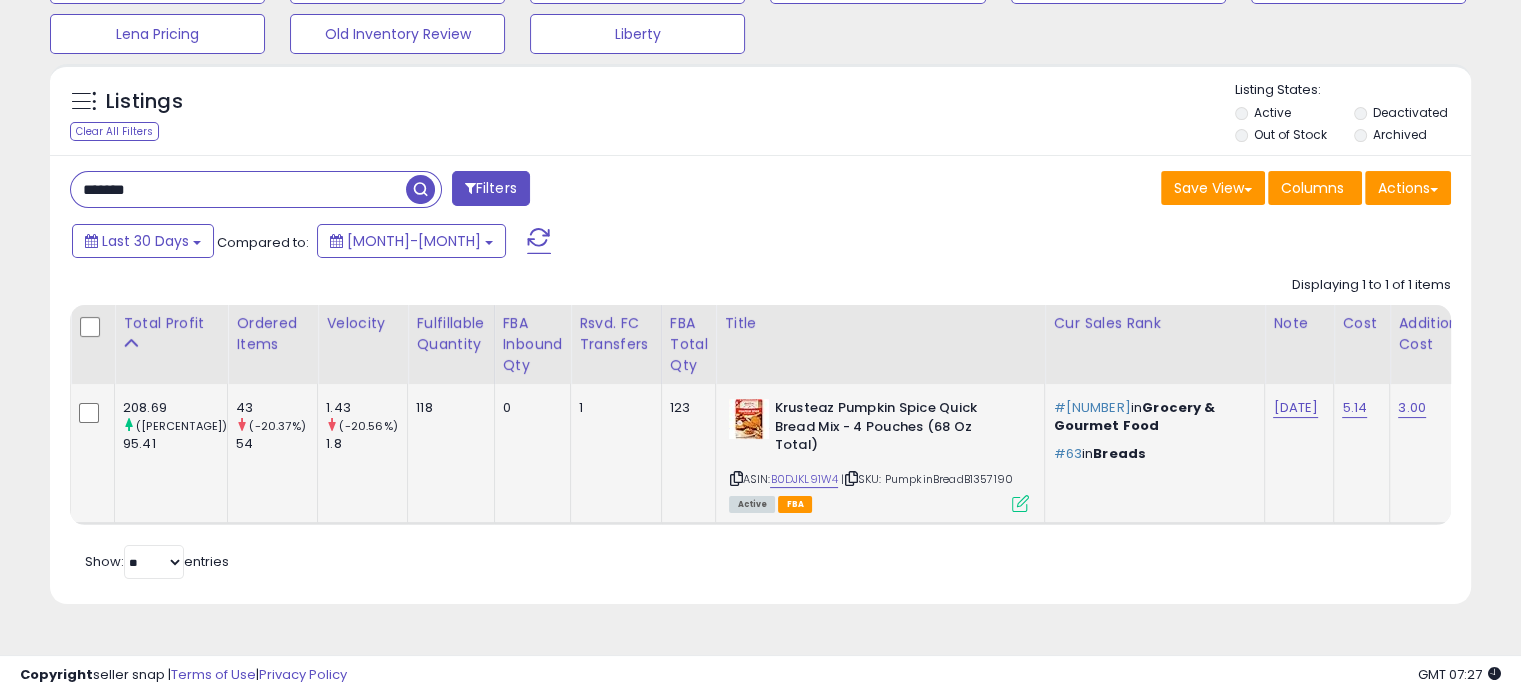 scroll, scrollTop: 0, scrollLeft: 359, axis: horizontal 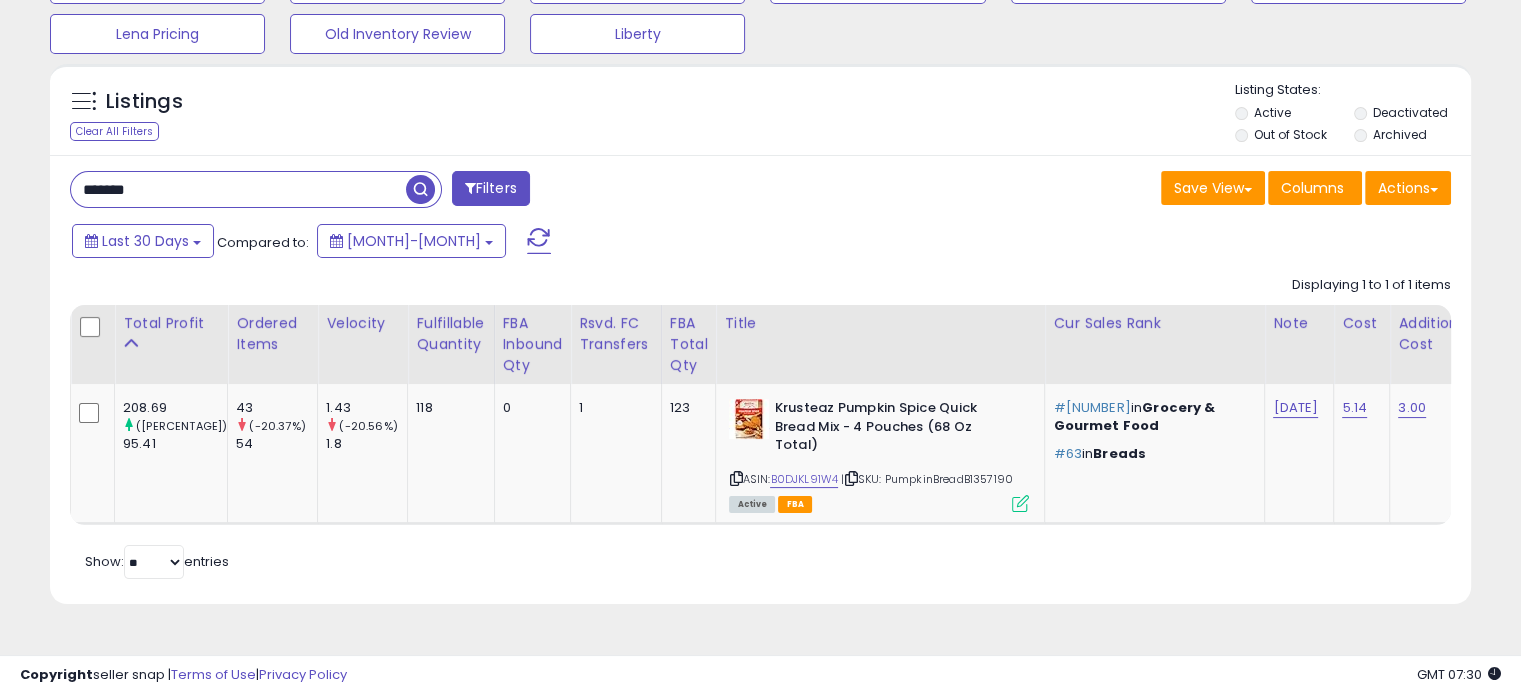 drag, startPoint x: 140, startPoint y: 183, endPoint x: 0, endPoint y: 159, distance: 142.04225 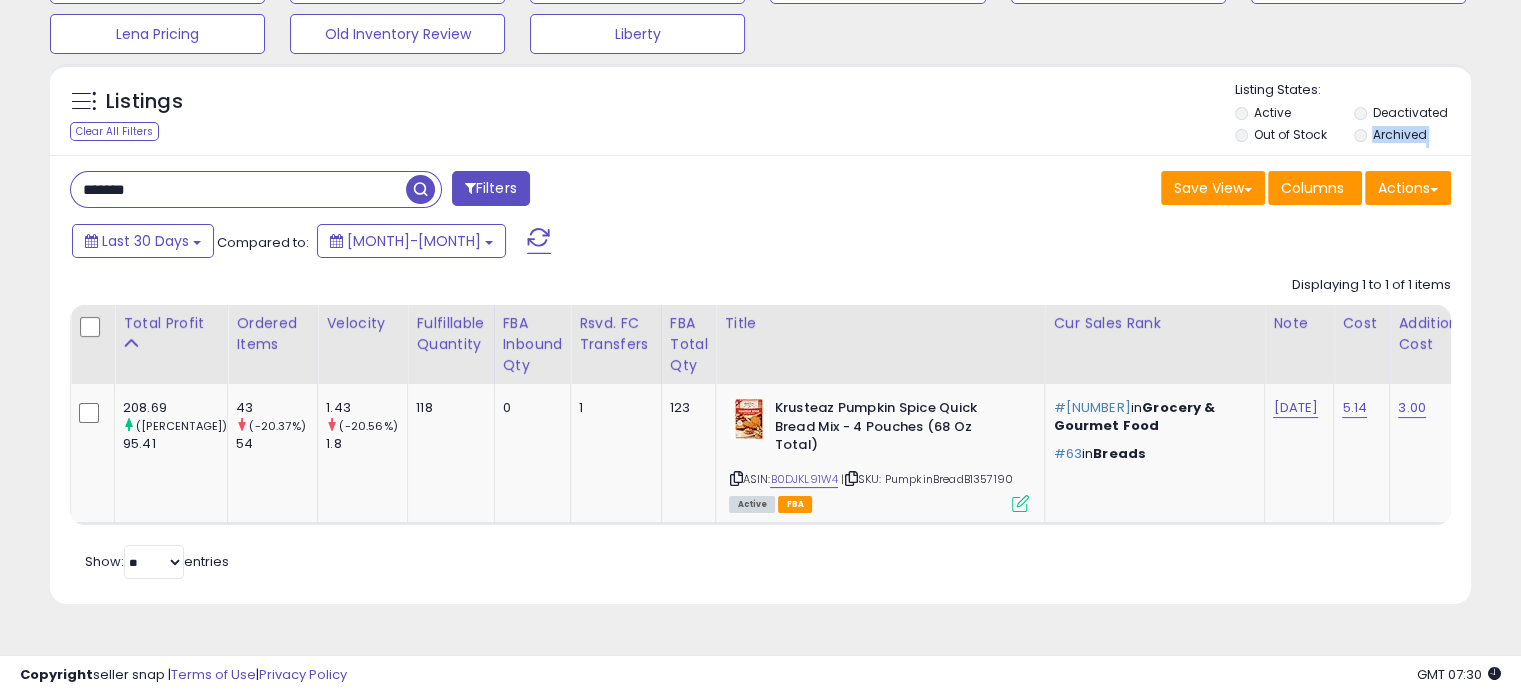 click on "**********" at bounding box center (760, 280) 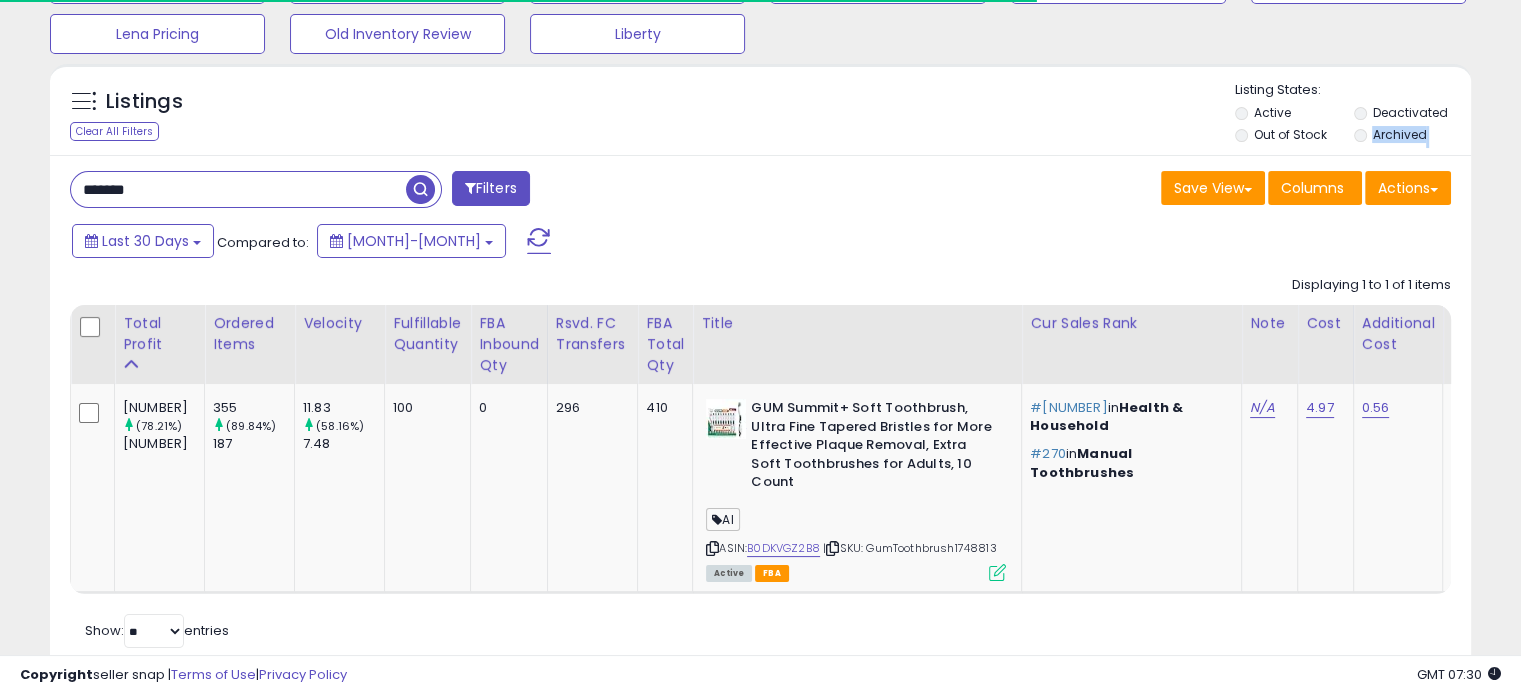 scroll, scrollTop: 249, scrollLeft: 0, axis: vertical 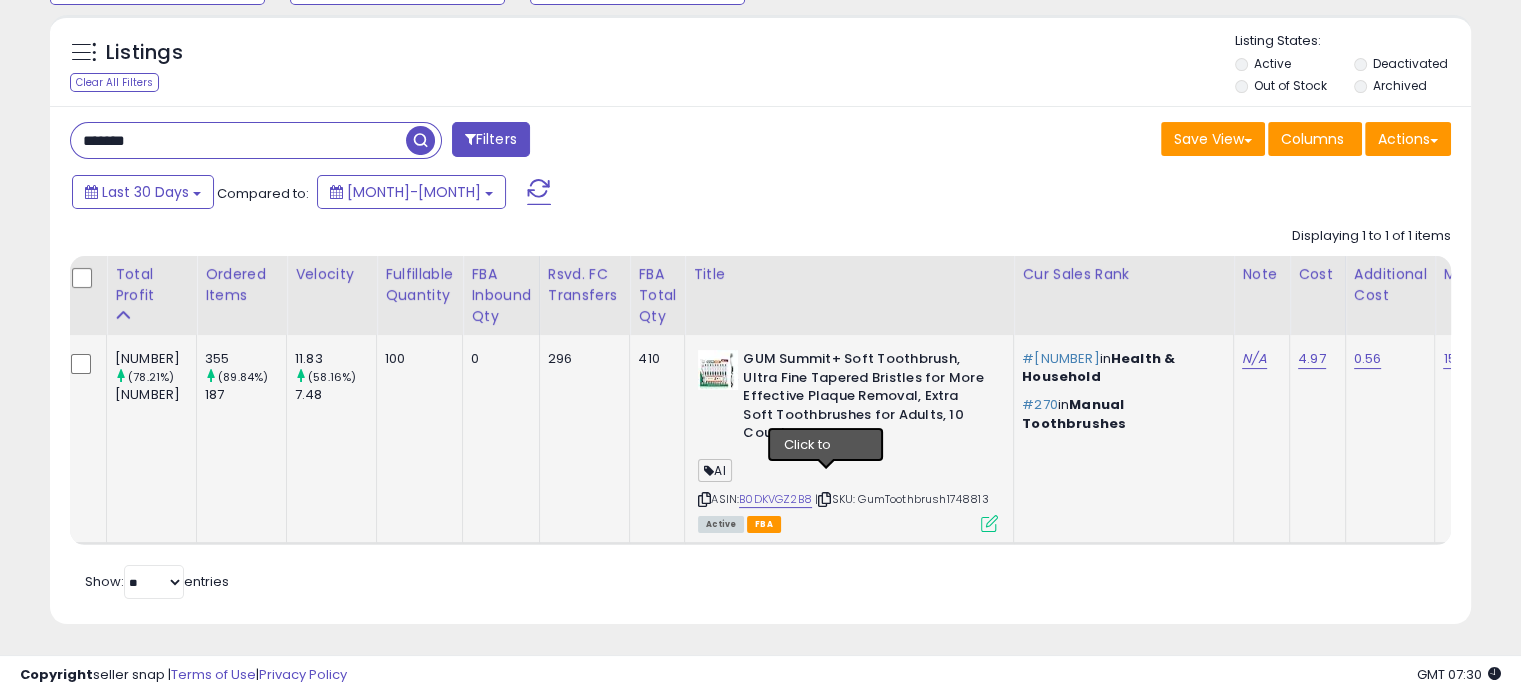 click on "ASIN:  B0DKVGZ2B8    |   SKU: GumToothbrush1748813 Active FBA" at bounding box center (848, 440) 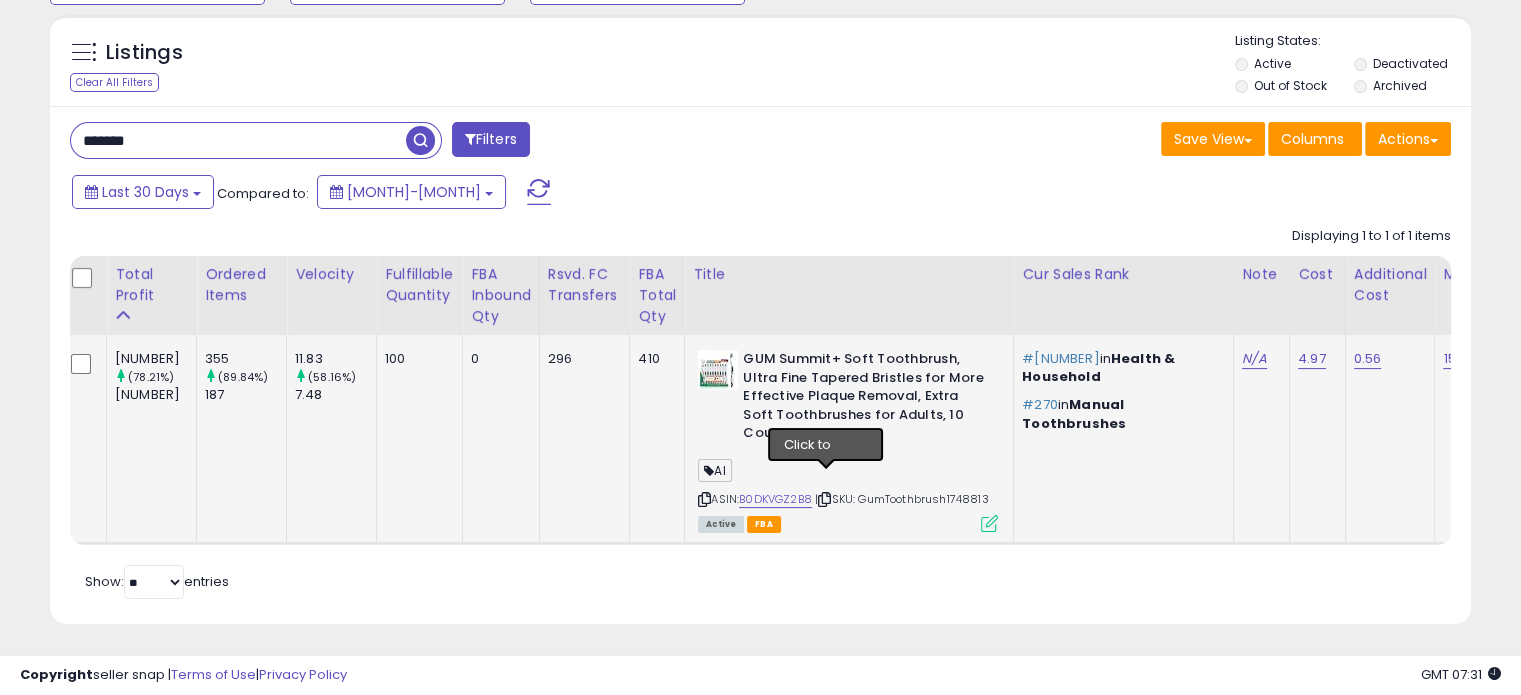 click at bounding box center [824, 499] 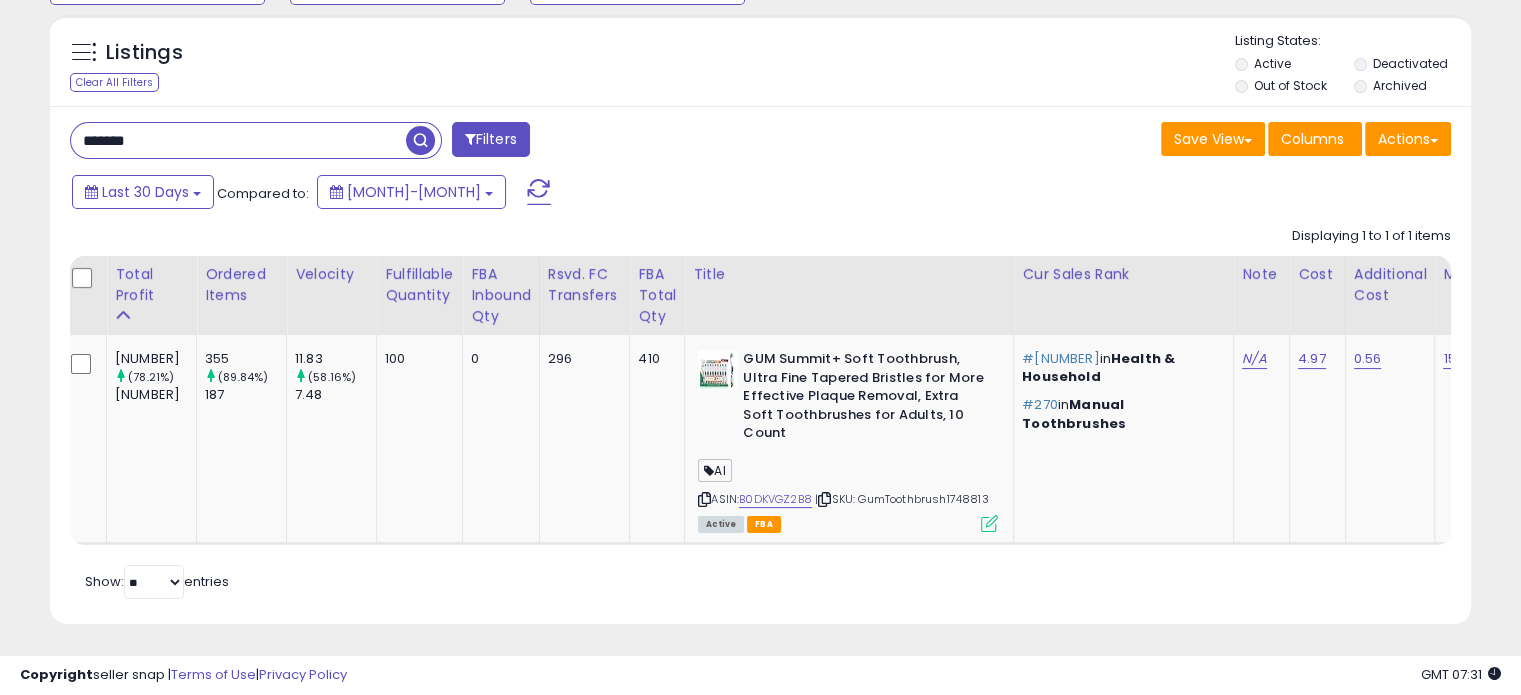 drag, startPoint x: 232, startPoint y: 147, endPoint x: 0, endPoint y: 71, distance: 244.13112 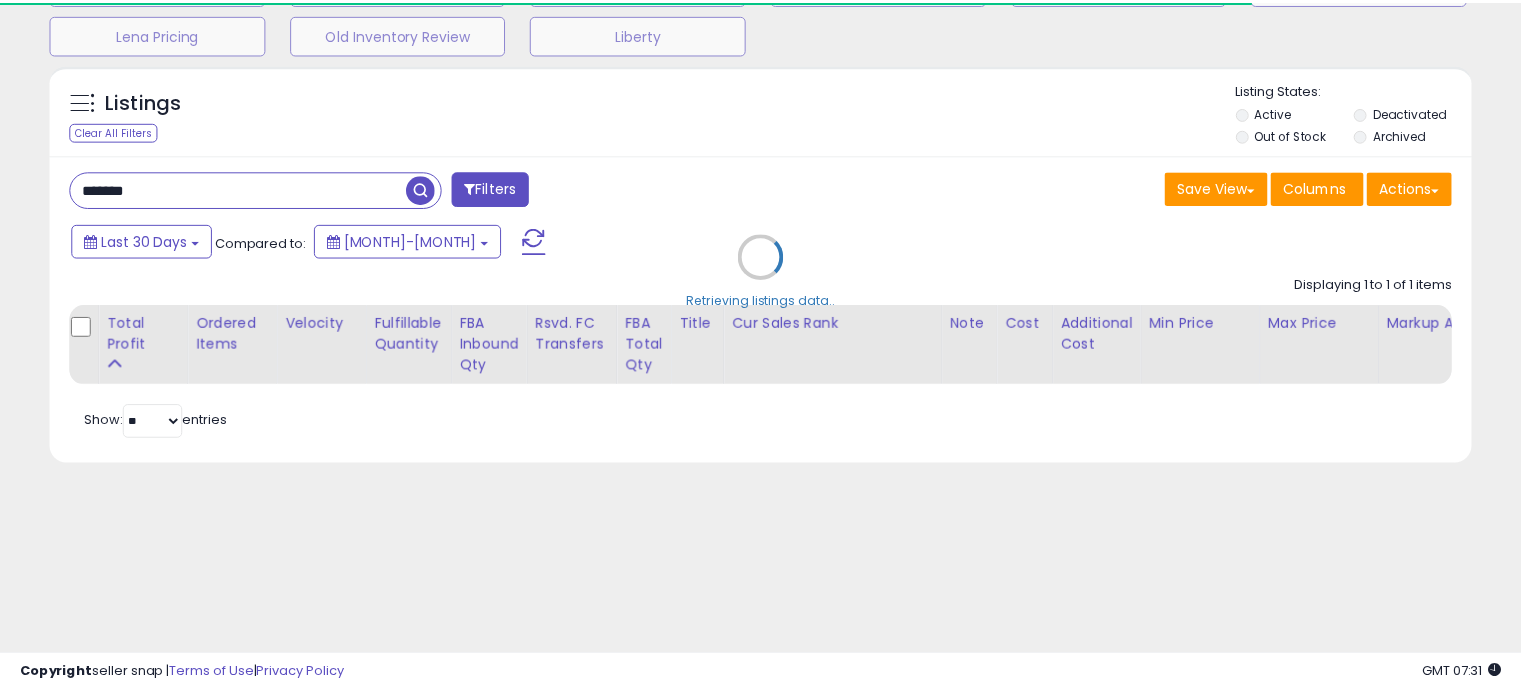 scroll, scrollTop: 231, scrollLeft: 0, axis: vertical 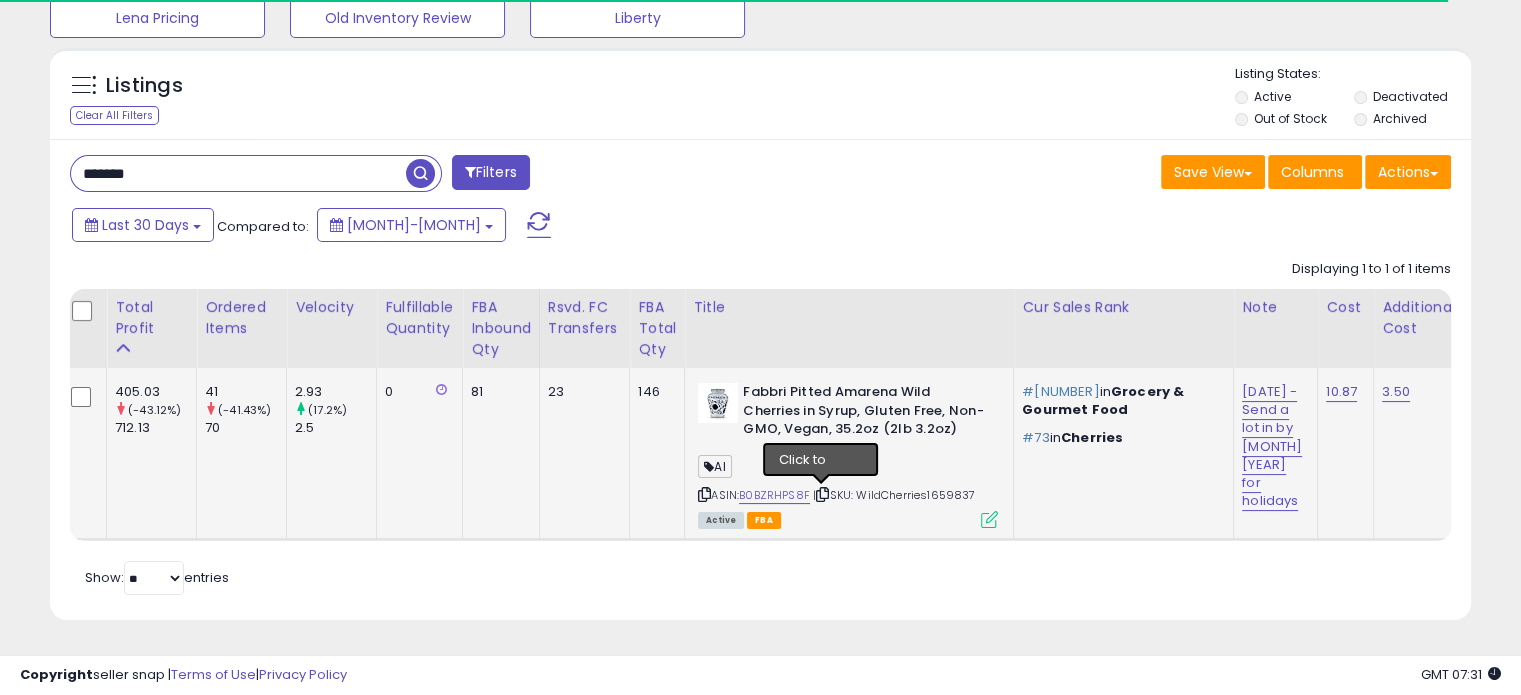click at bounding box center (822, 494) 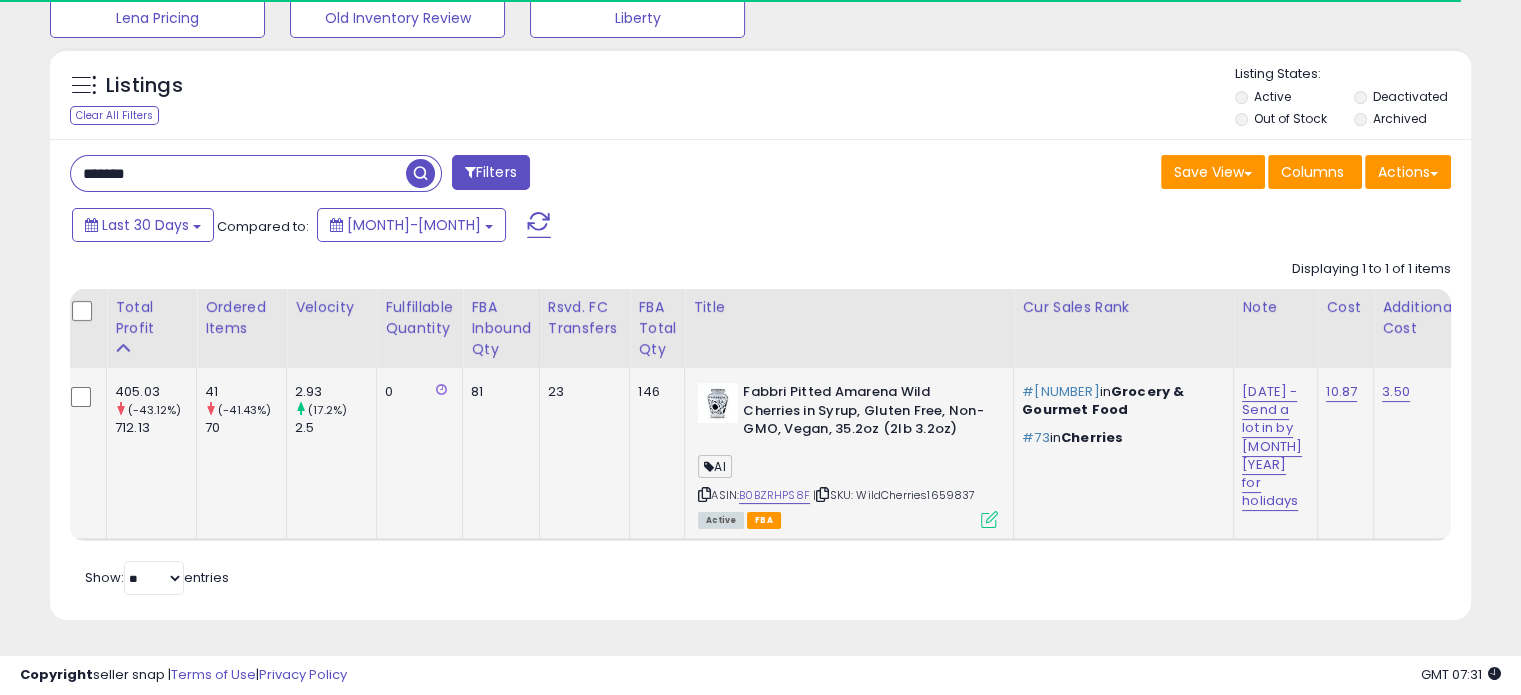 scroll, scrollTop: 0, scrollLeft: 226, axis: horizontal 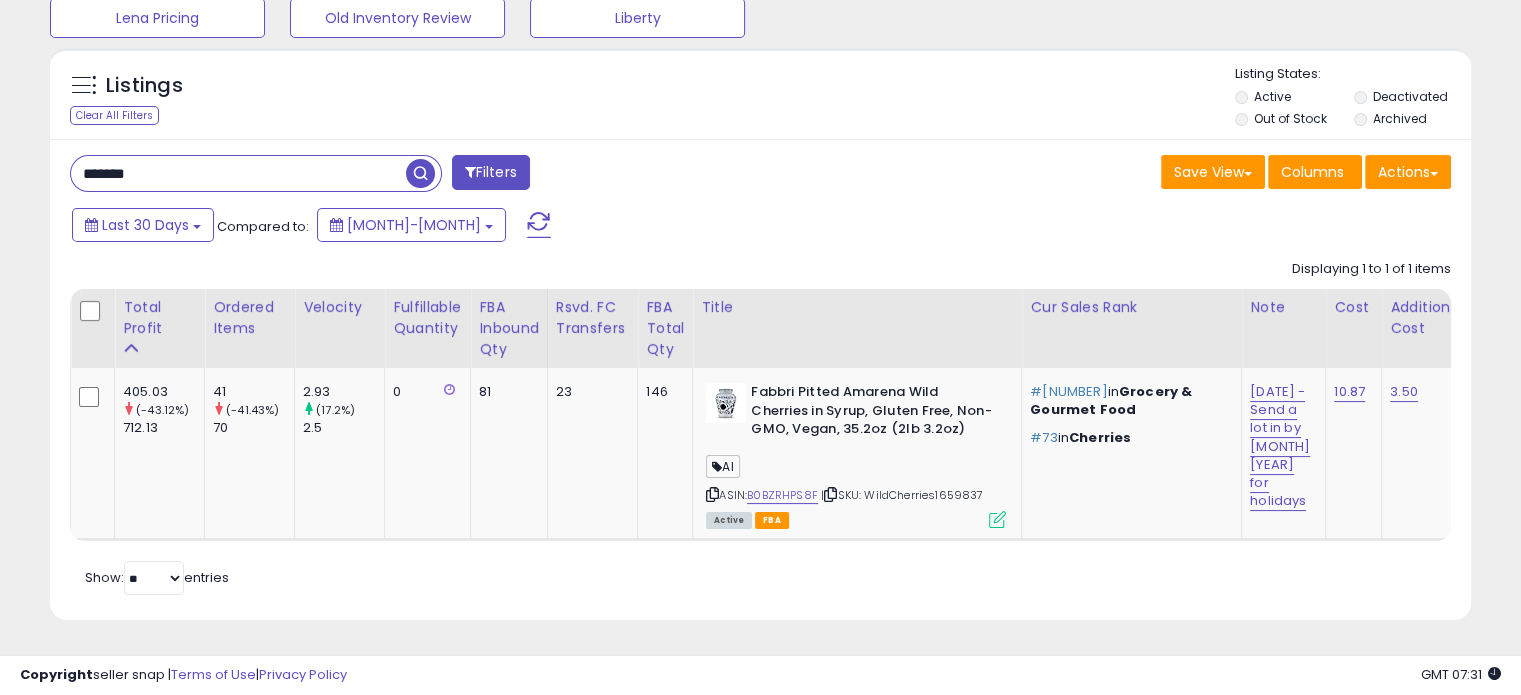 drag, startPoint x: 160, startPoint y: 147, endPoint x: 0, endPoint y: 115, distance: 163.16862 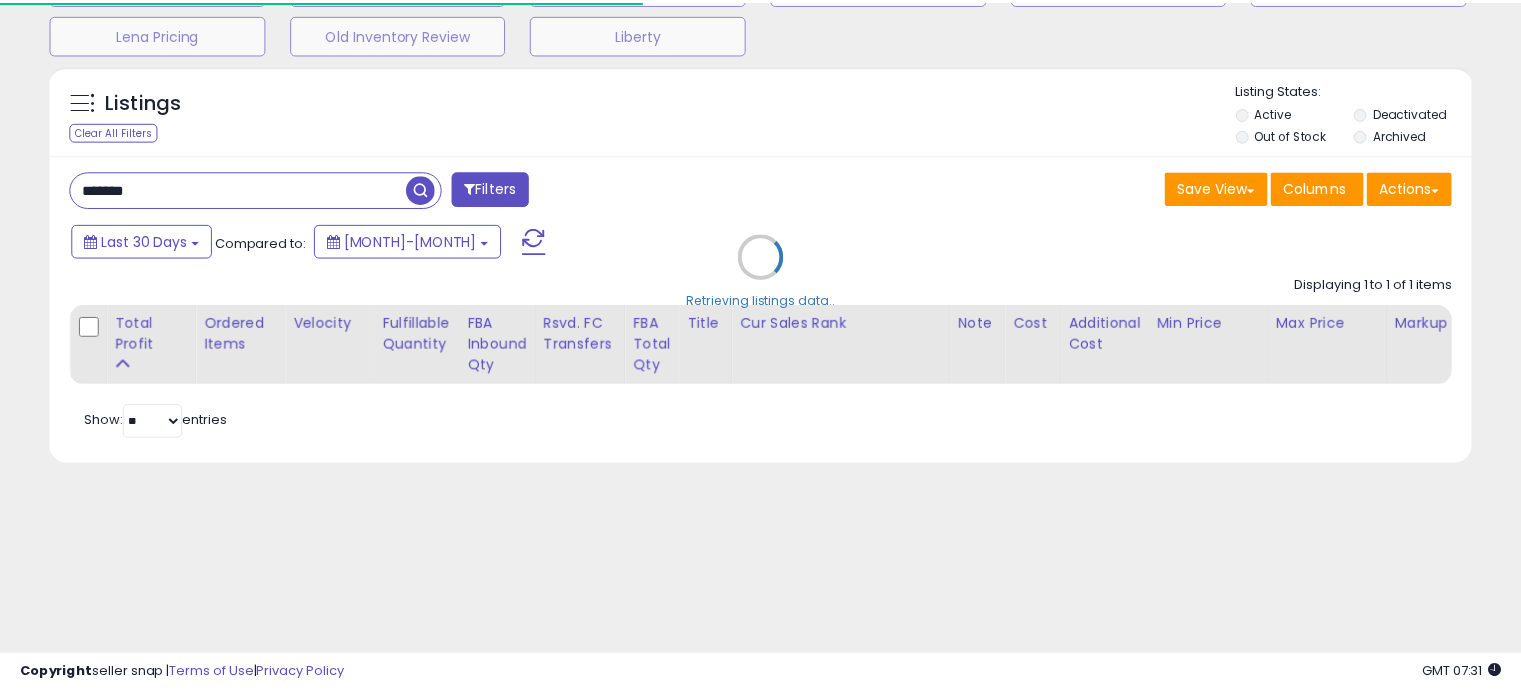 scroll, scrollTop: 231, scrollLeft: 0, axis: vertical 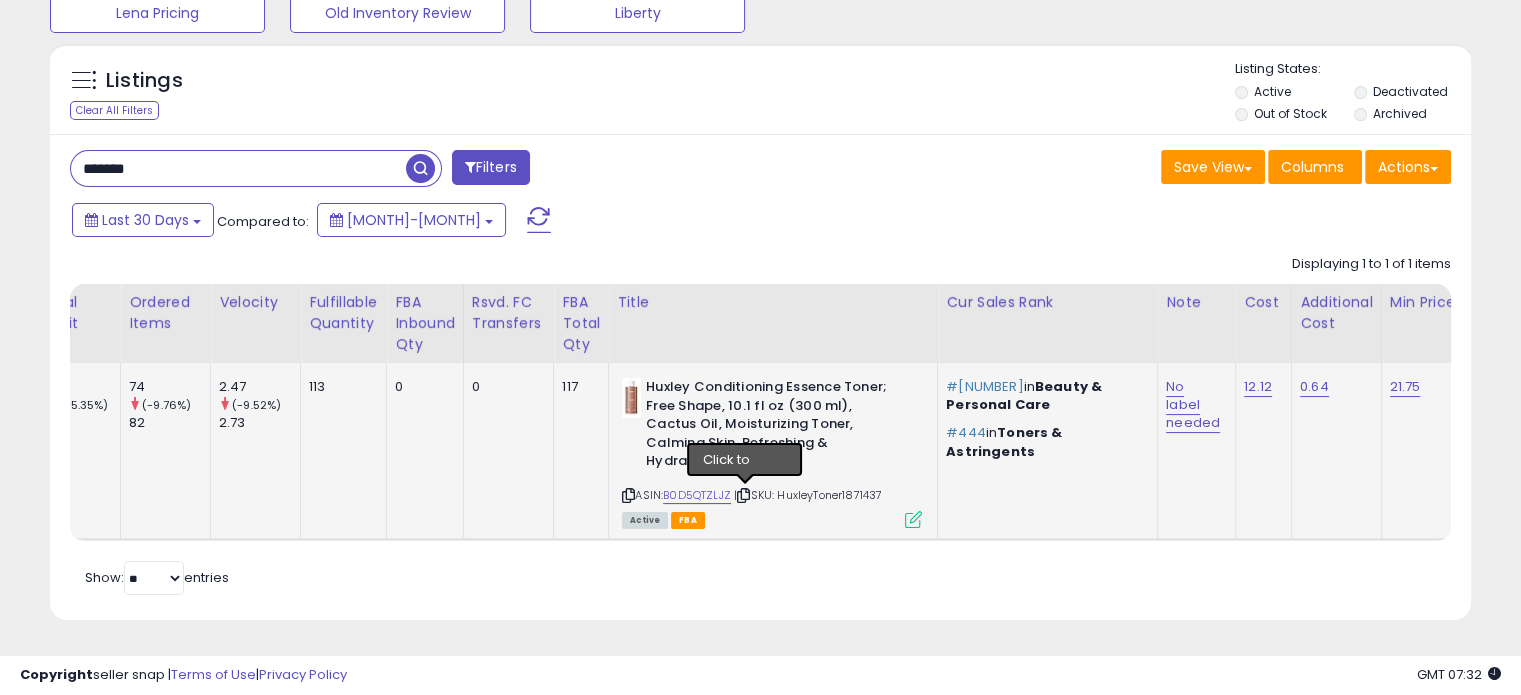 click at bounding box center (743, 495) 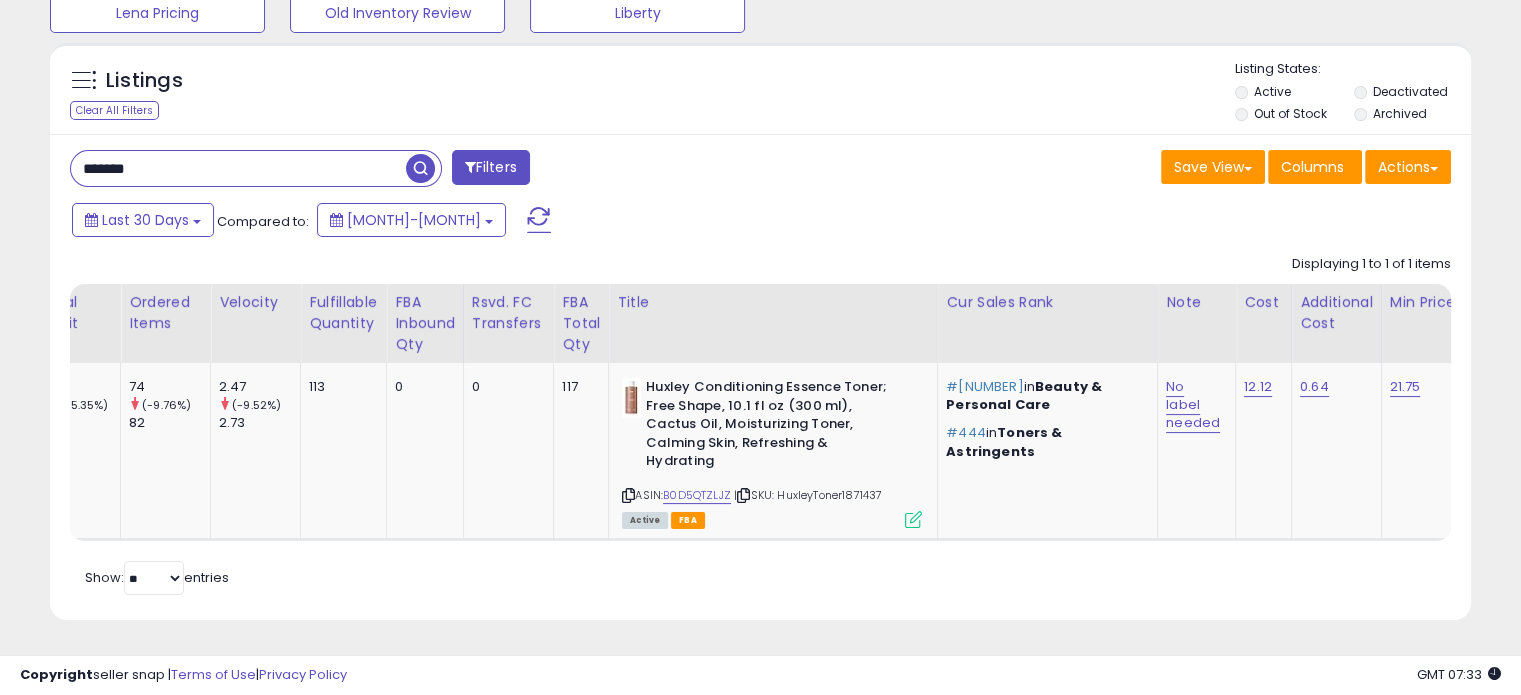click on "*******" at bounding box center [238, 168] 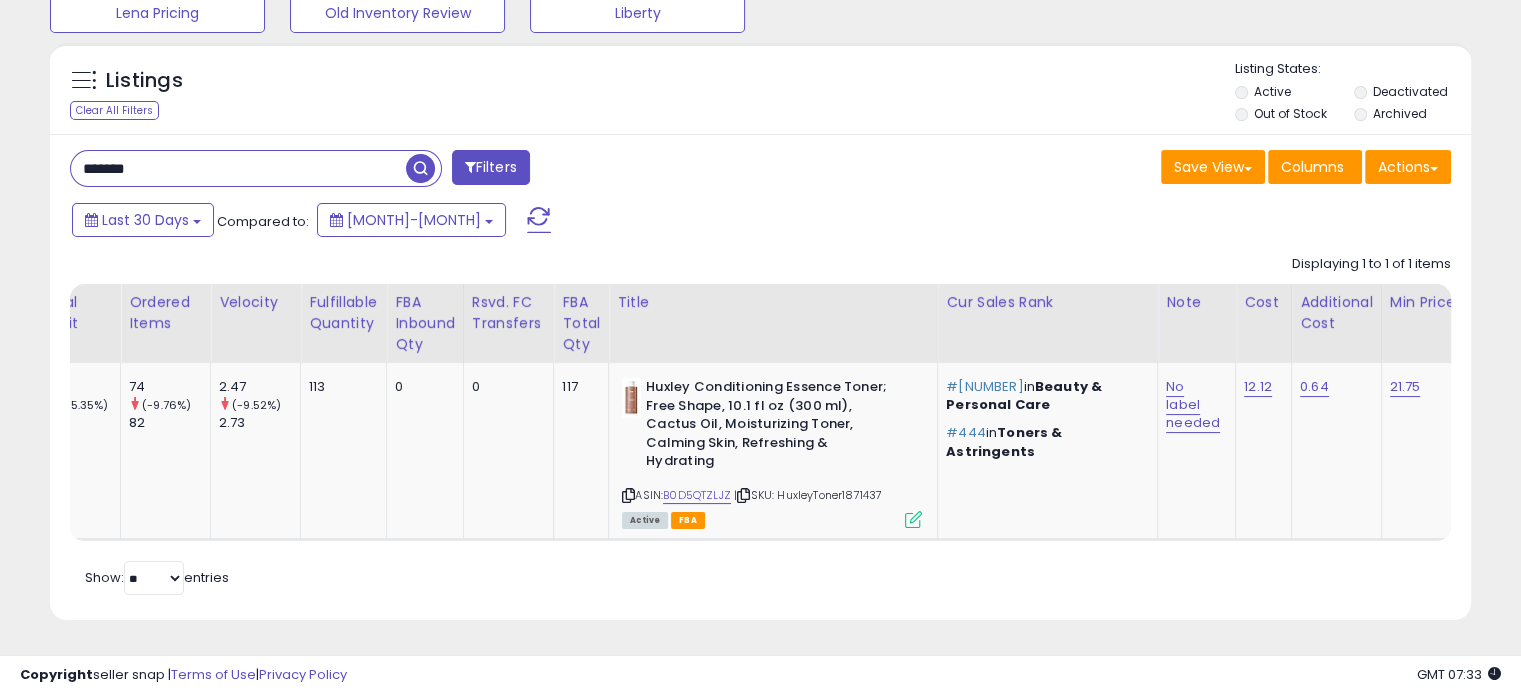 paste 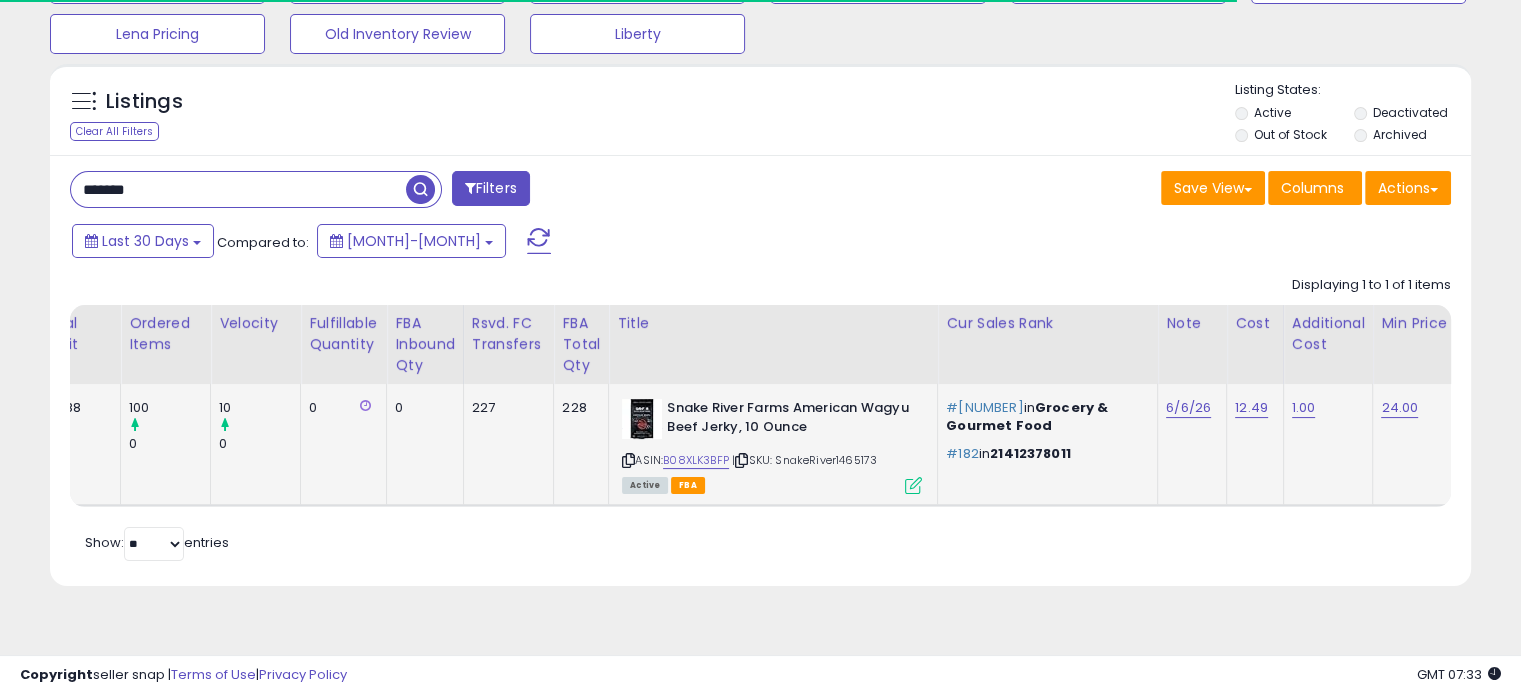scroll, scrollTop: 0, scrollLeft: 136, axis: horizontal 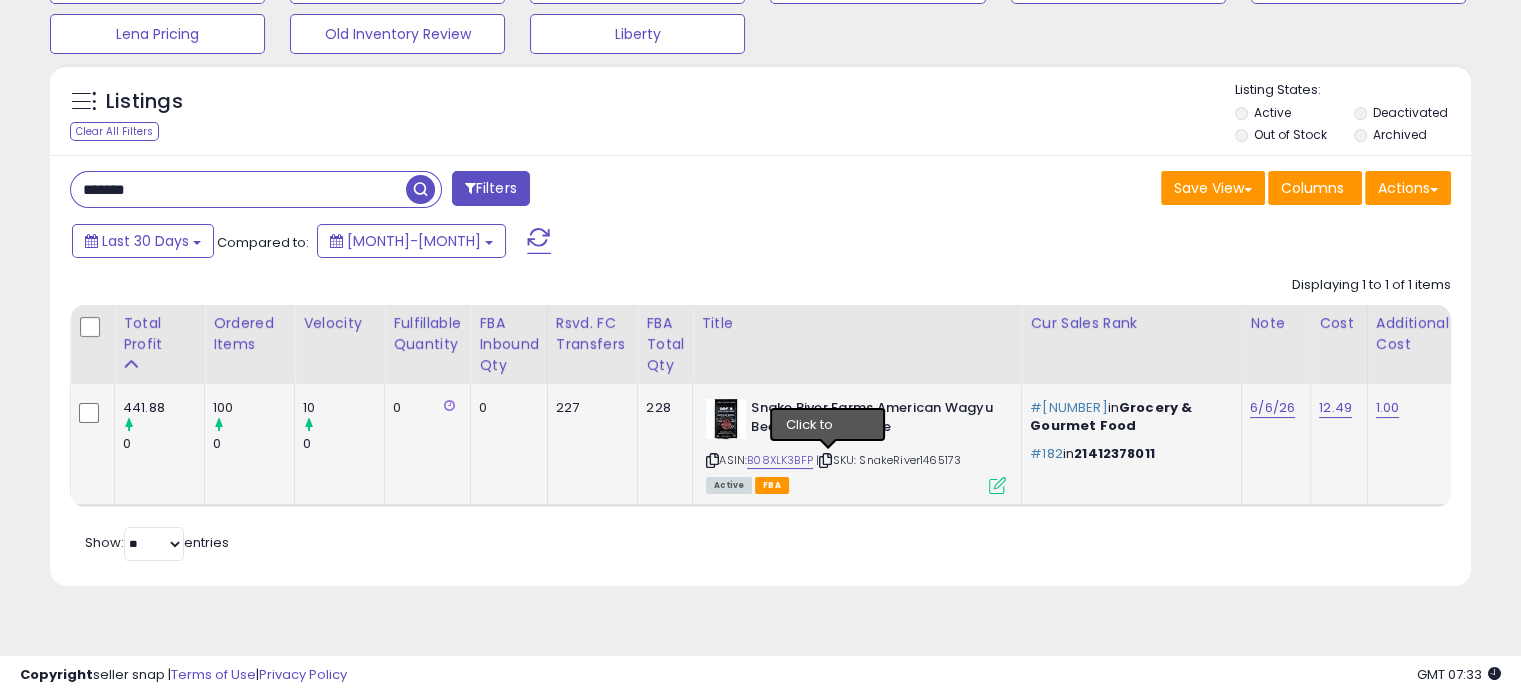 click at bounding box center (825, 460) 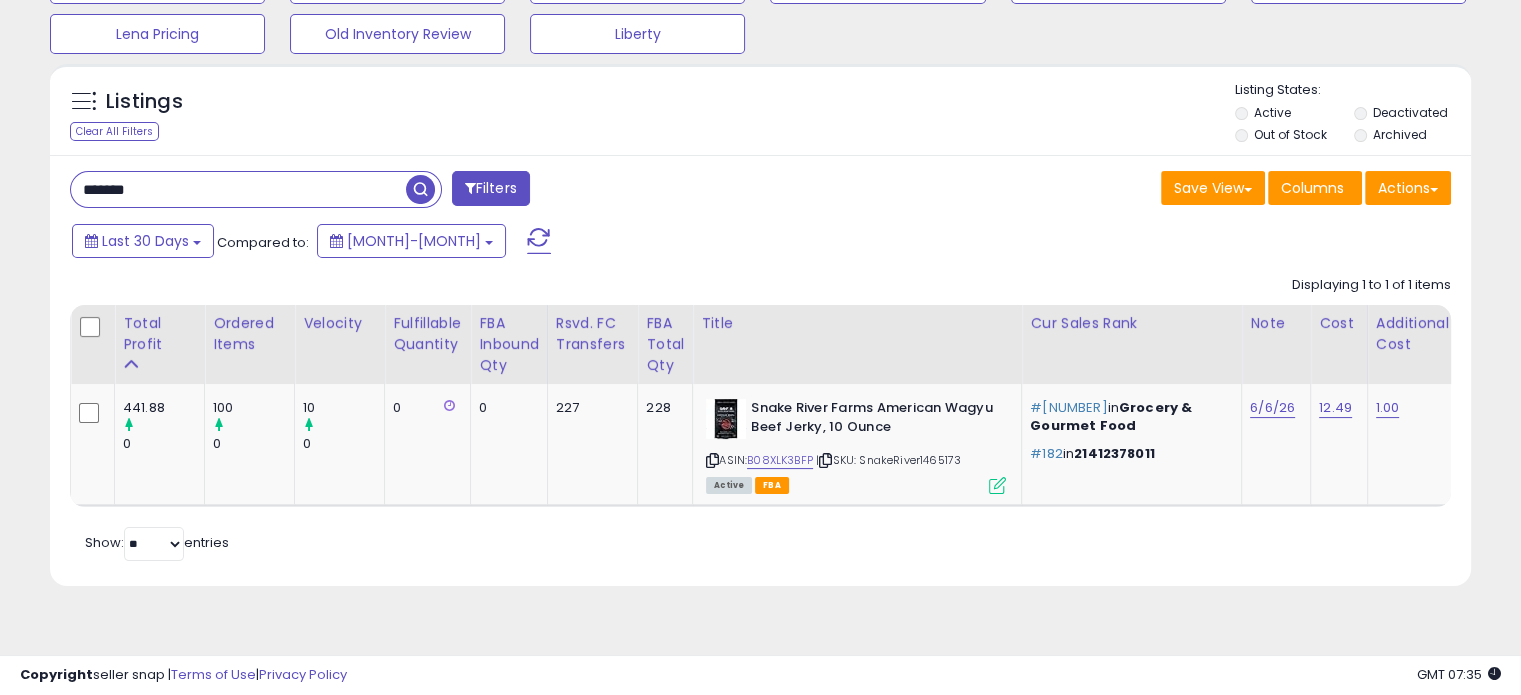 scroll, scrollTop: 0, scrollLeft: 480, axis: horizontal 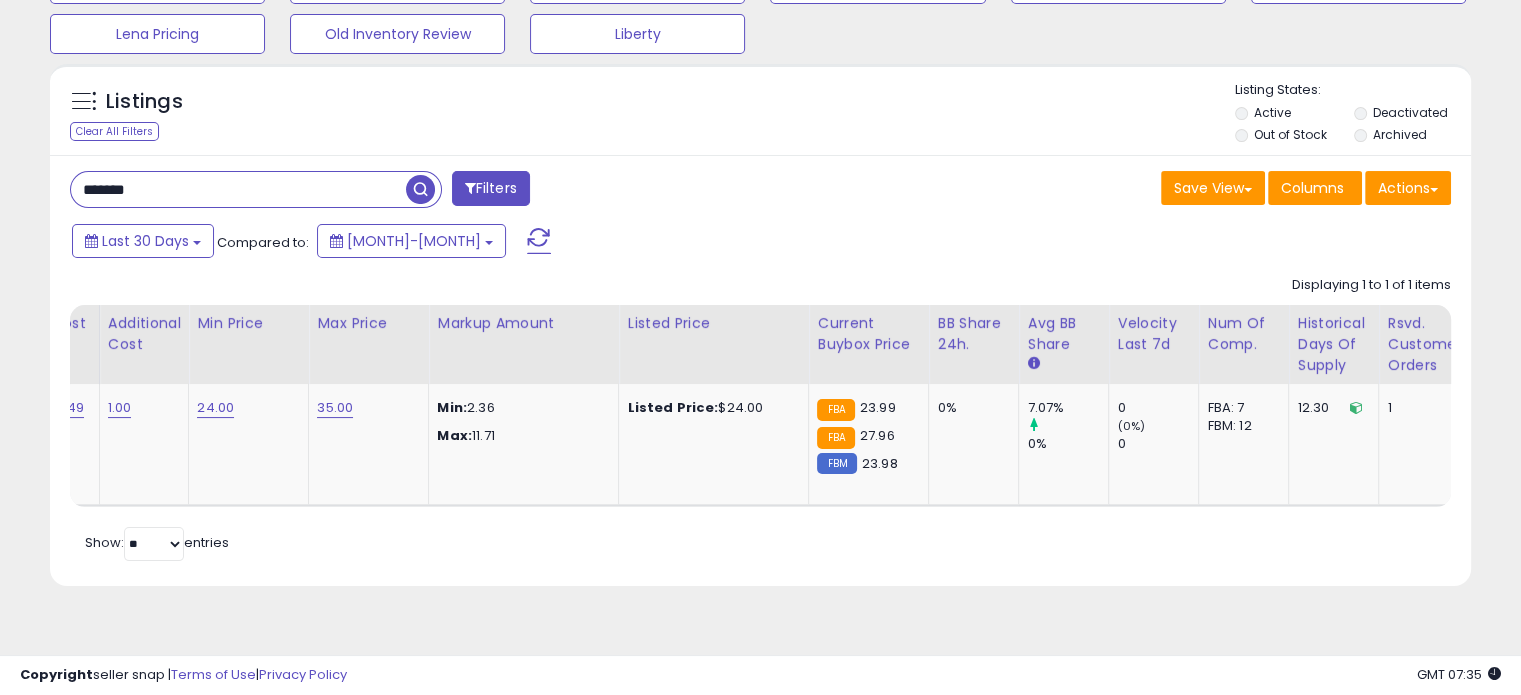 drag, startPoint x: 171, startPoint y: 179, endPoint x: 0, endPoint y: 40, distance: 220.36787 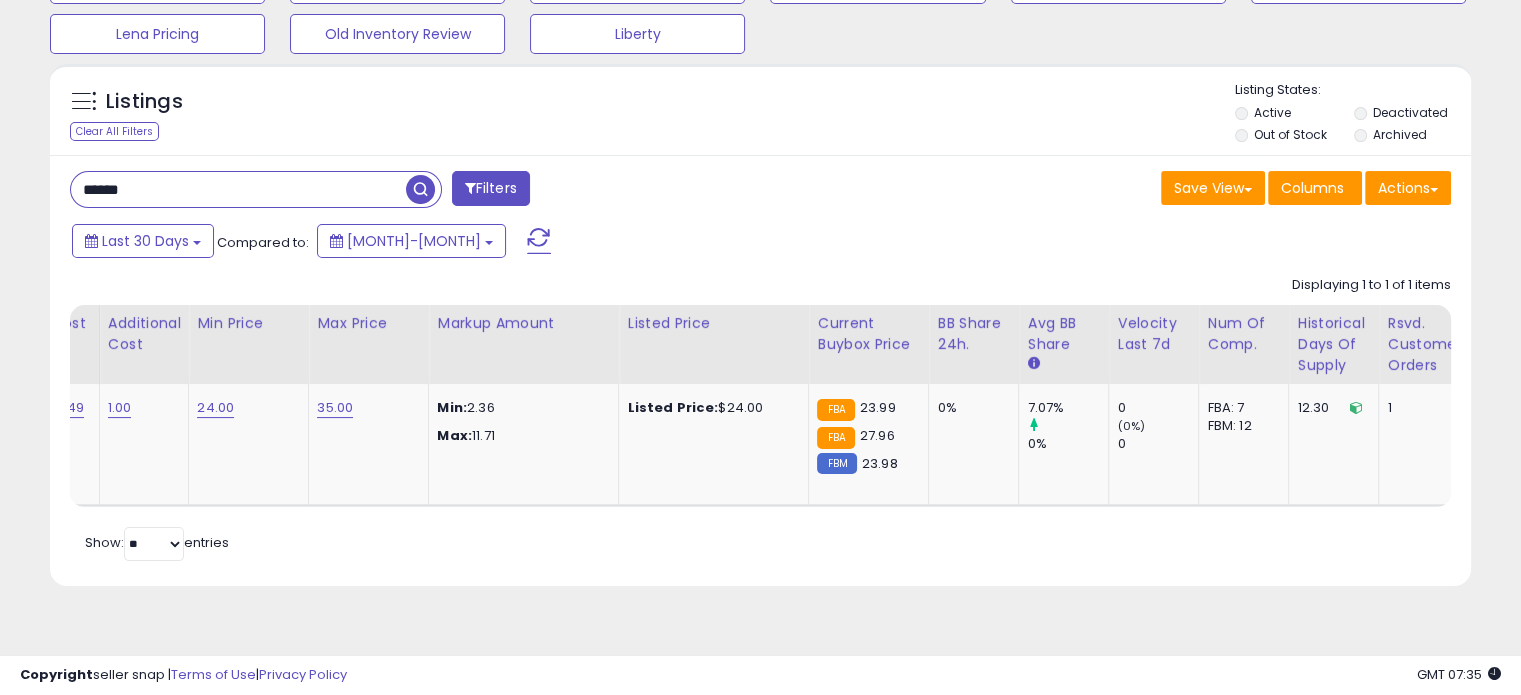 scroll, scrollTop: 0, scrollLeft: 1250, axis: horizontal 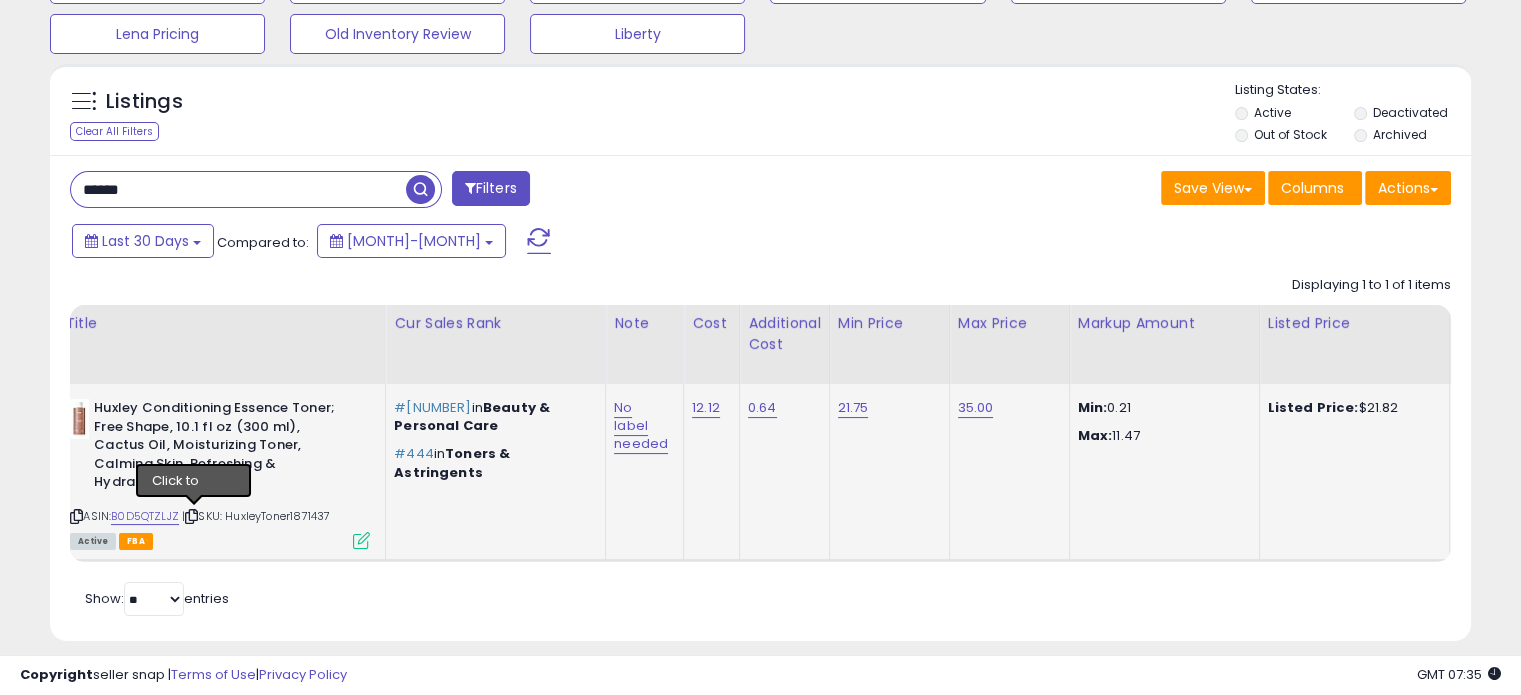 click at bounding box center (191, 516) 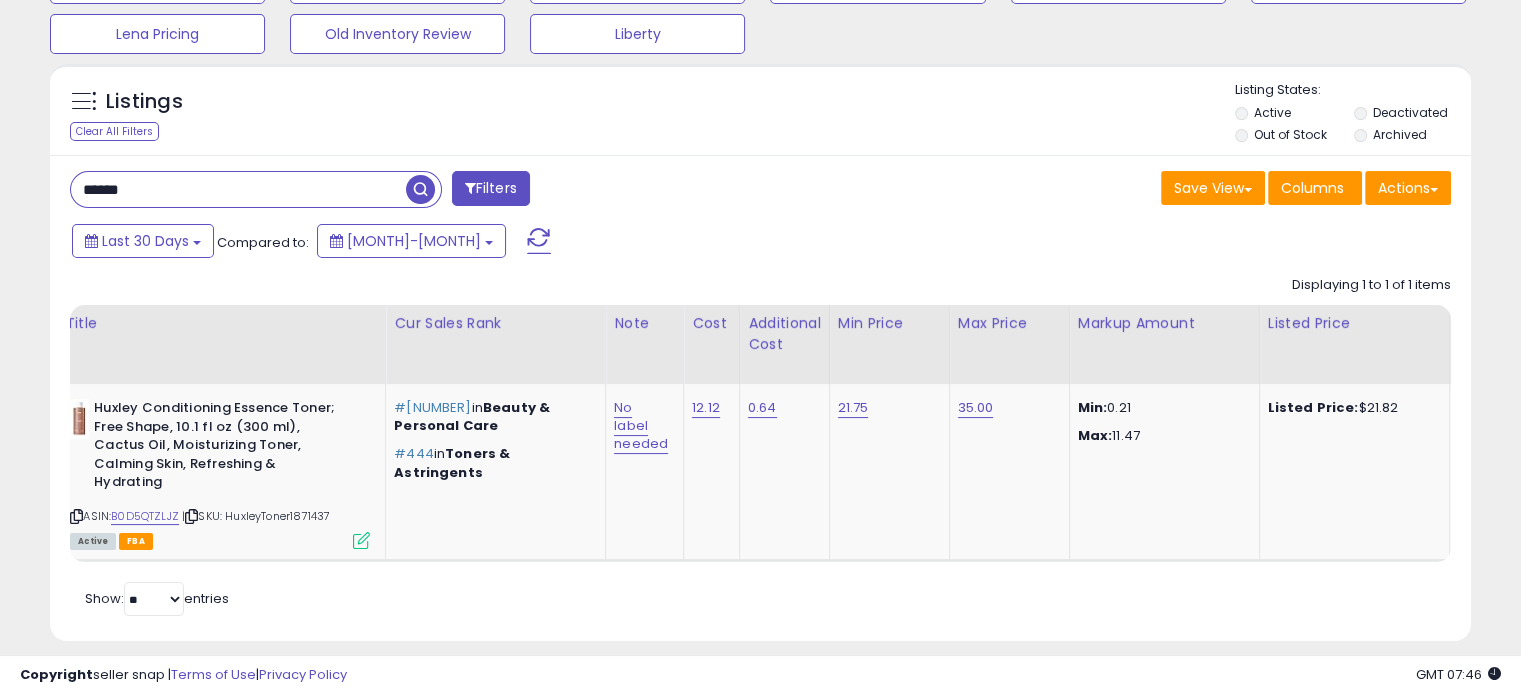 drag, startPoint x: 160, startPoint y: 188, endPoint x: 0, endPoint y: 169, distance: 161.12418 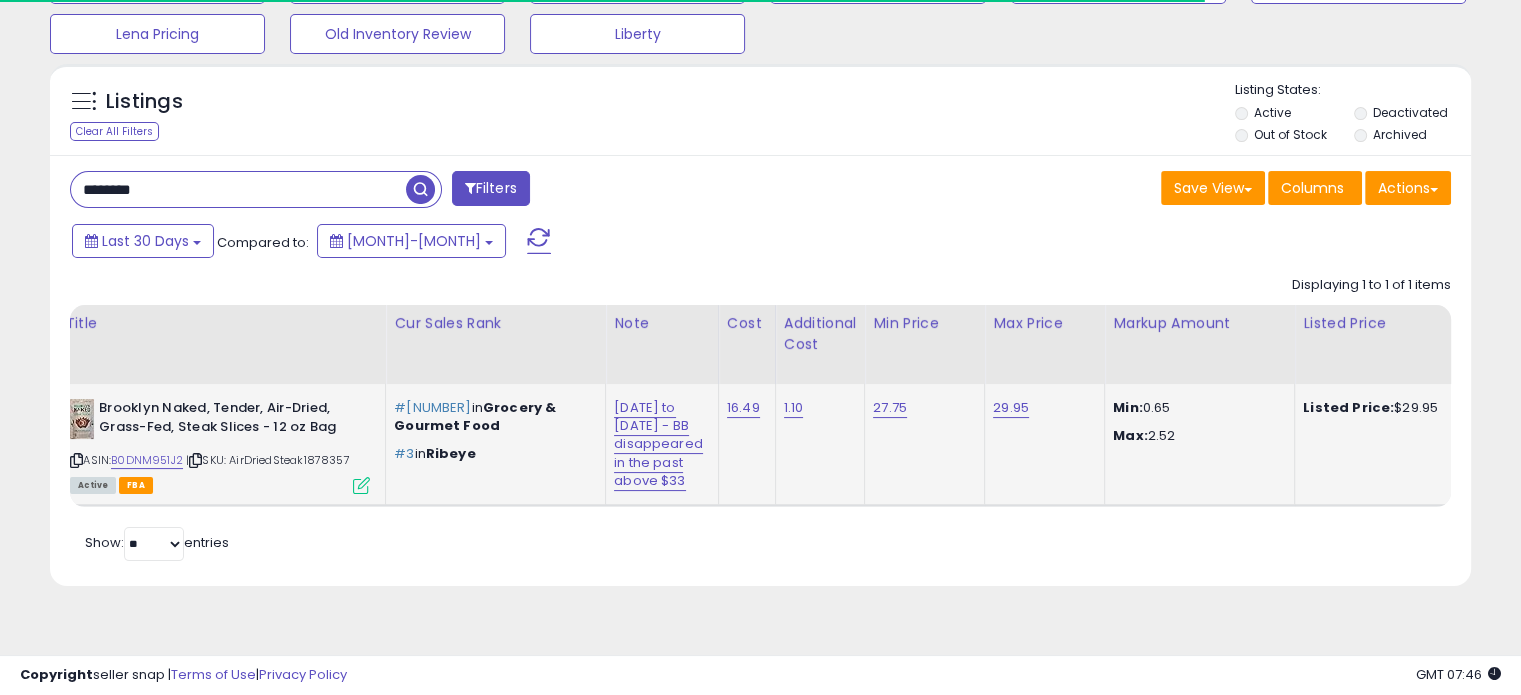 scroll, scrollTop: 0, scrollLeft: 0, axis: both 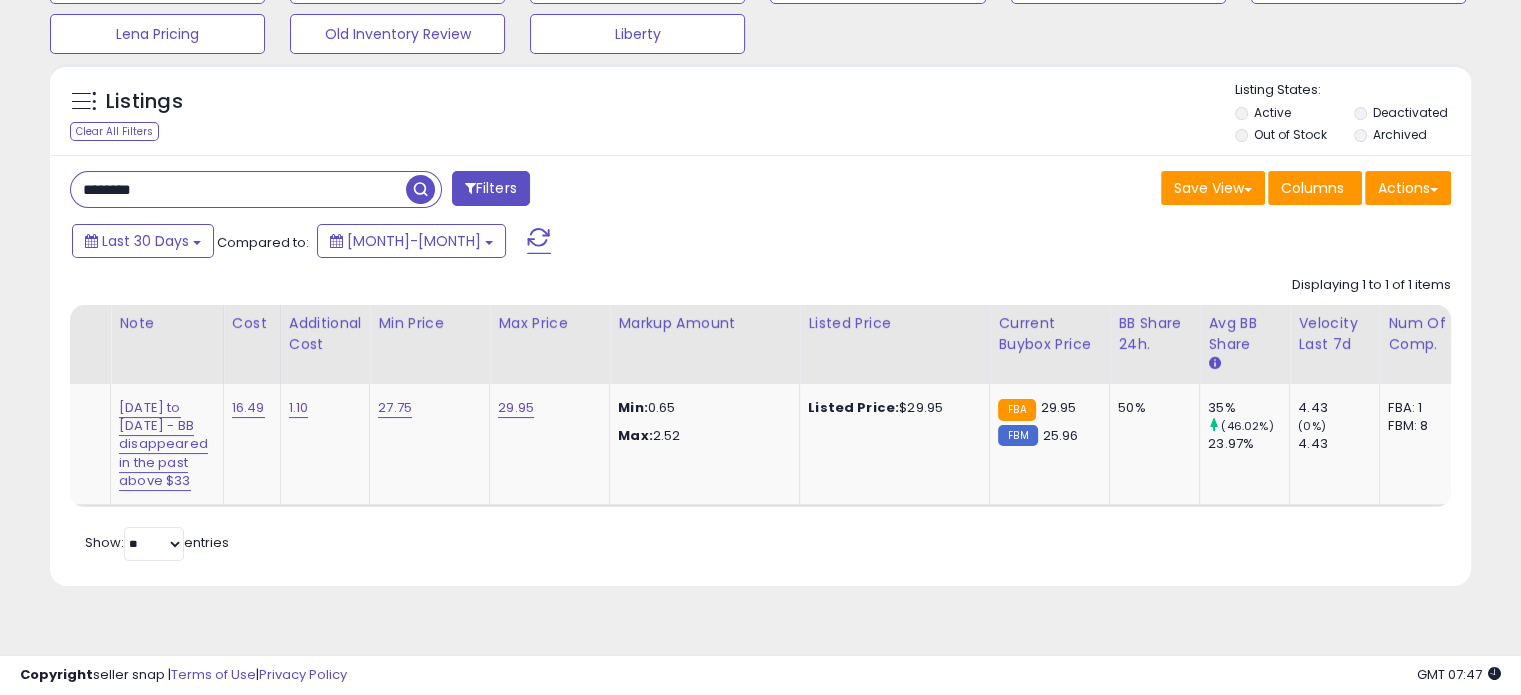 drag, startPoint x: 200, startPoint y: 187, endPoint x: 0, endPoint y: 95, distance: 220.1454 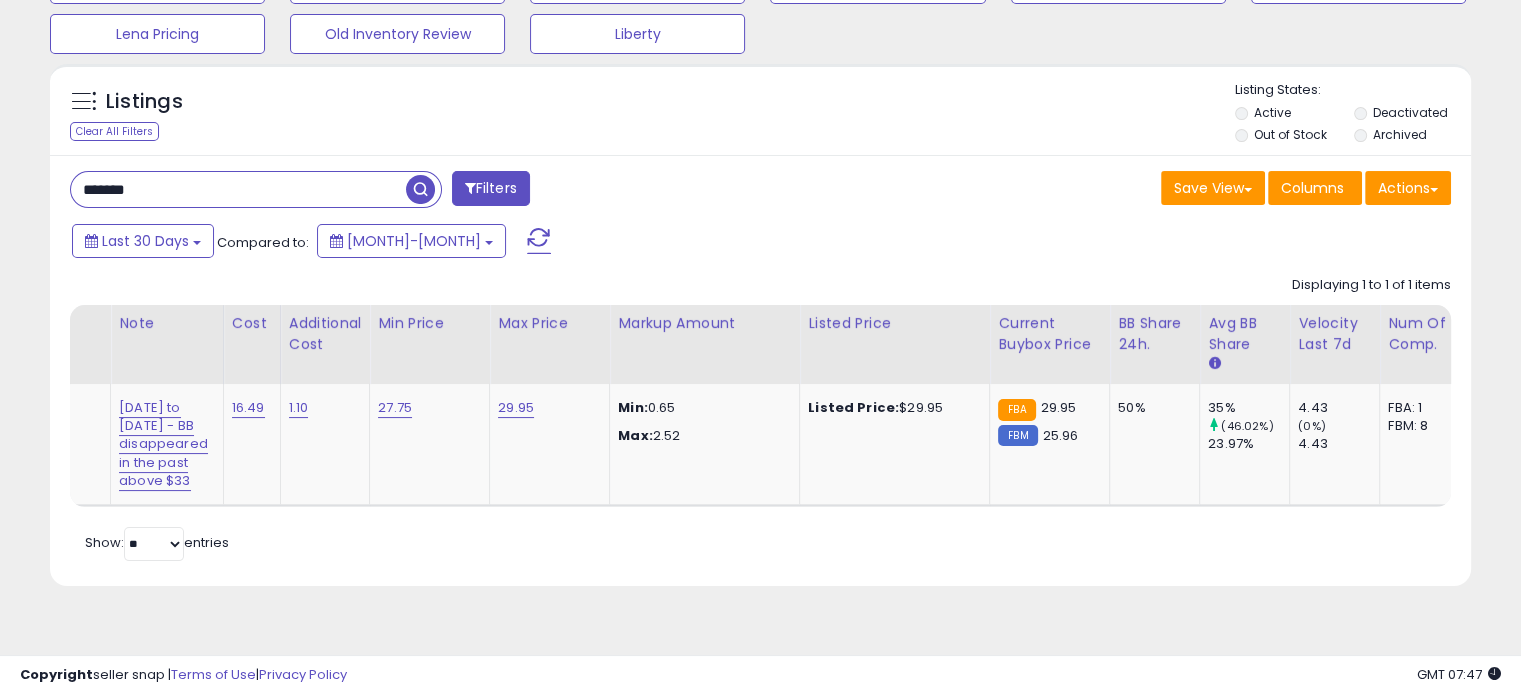 type on "*******" 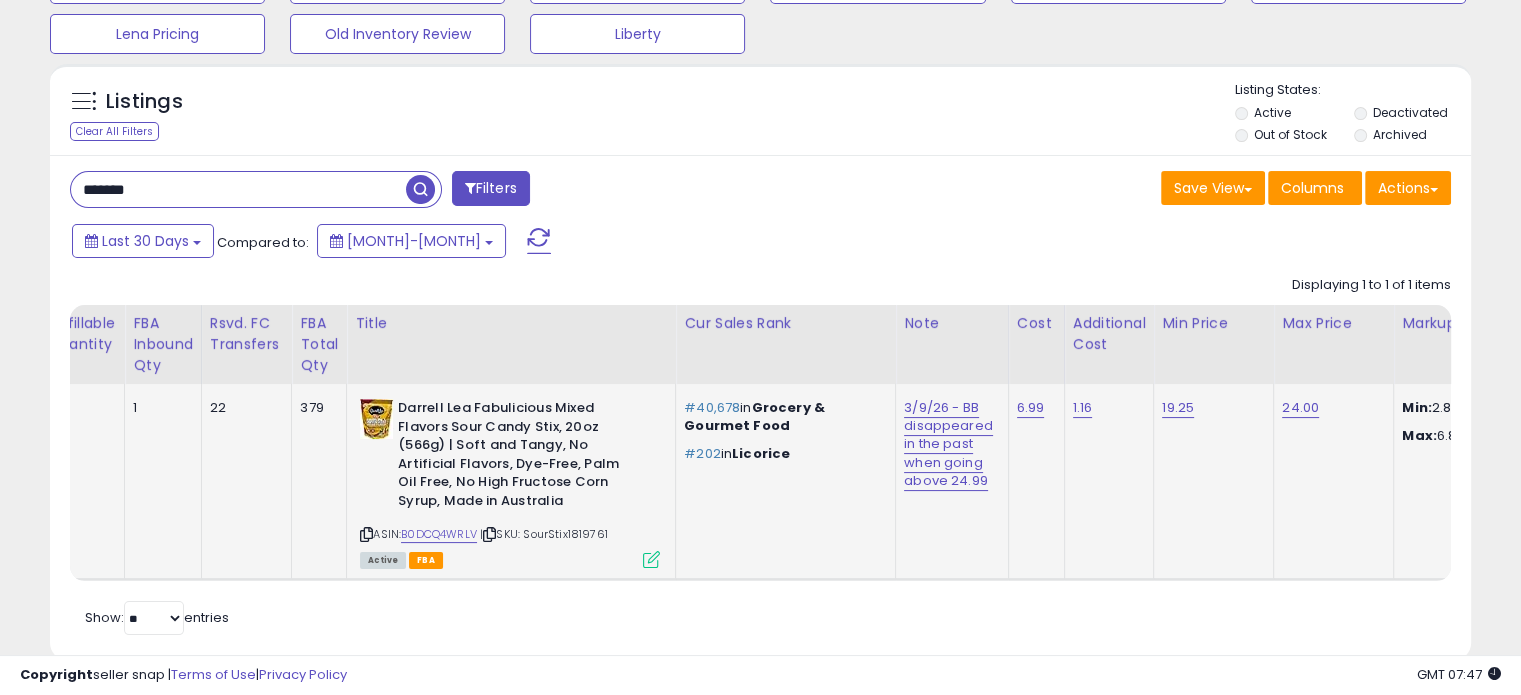 click at bounding box center [651, 559] 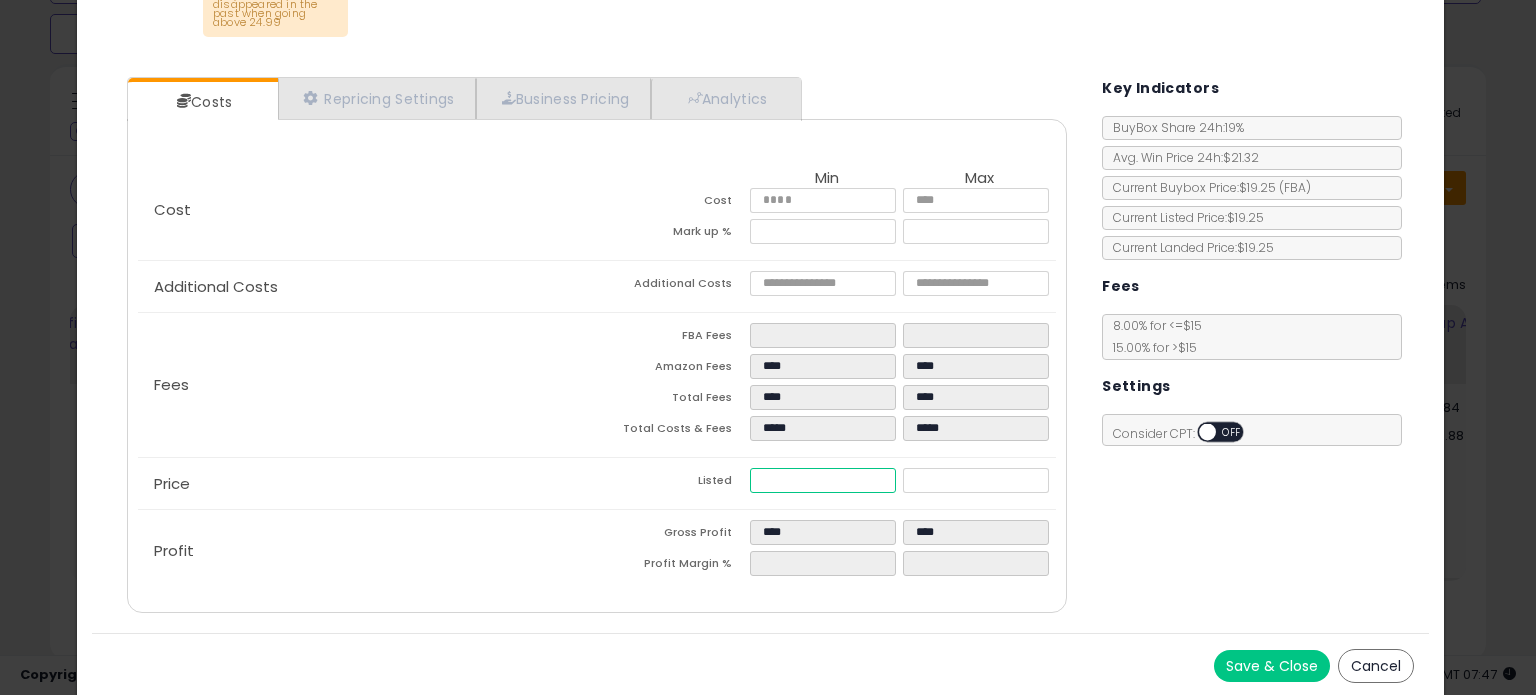 drag, startPoint x: 814, startPoint y: 483, endPoint x: 569, endPoint y: 454, distance: 246.71036 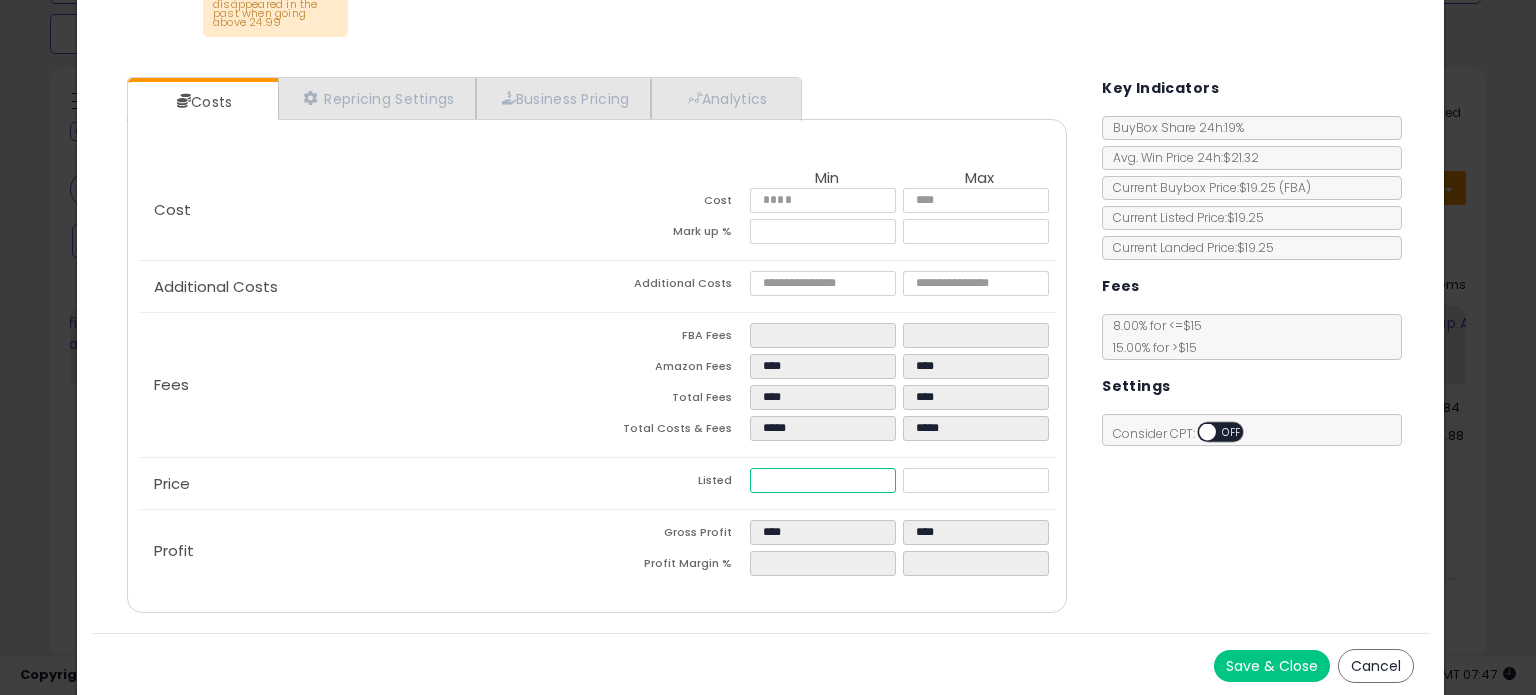 click on "Cost
Min
Max
Cost
****
****
Mark up %
*****
*****
Additional Costs
Additional Costs
****
****" at bounding box center (597, 376) 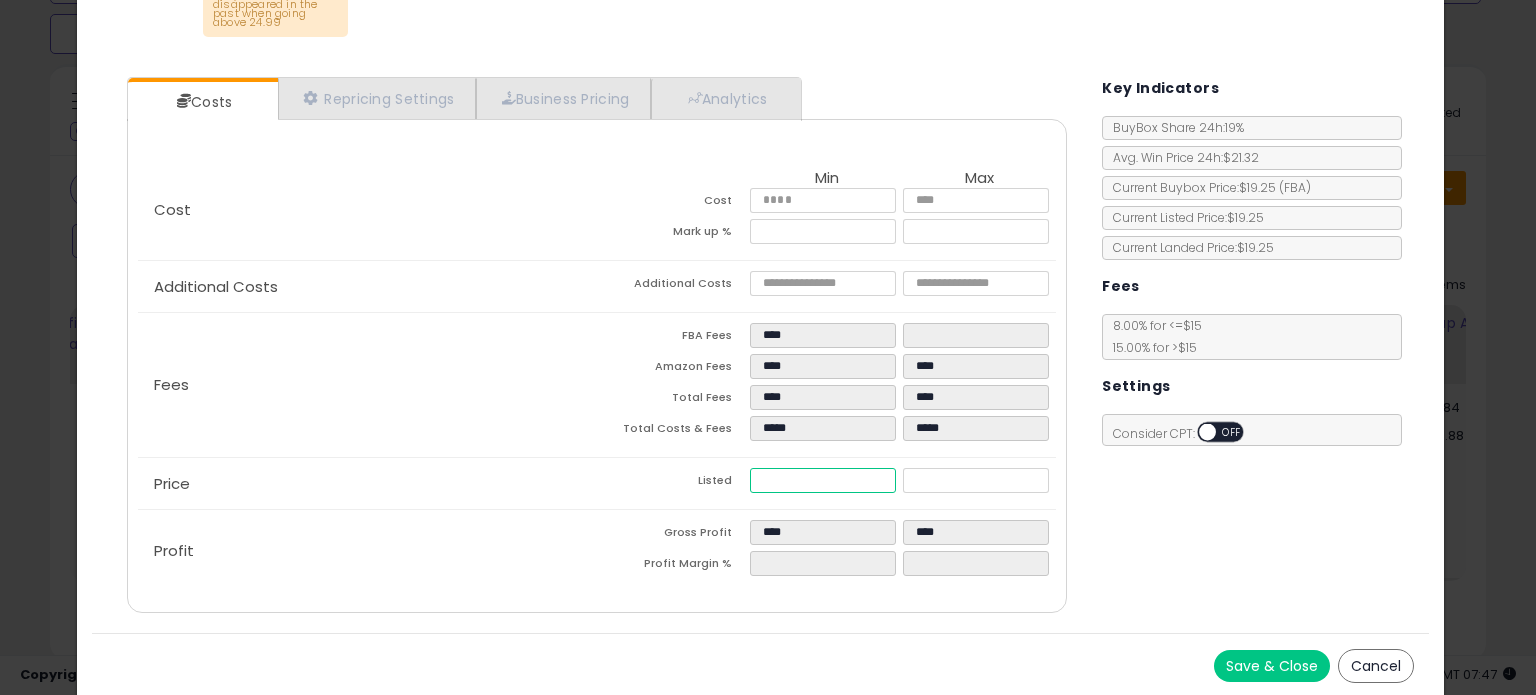 type on "****" 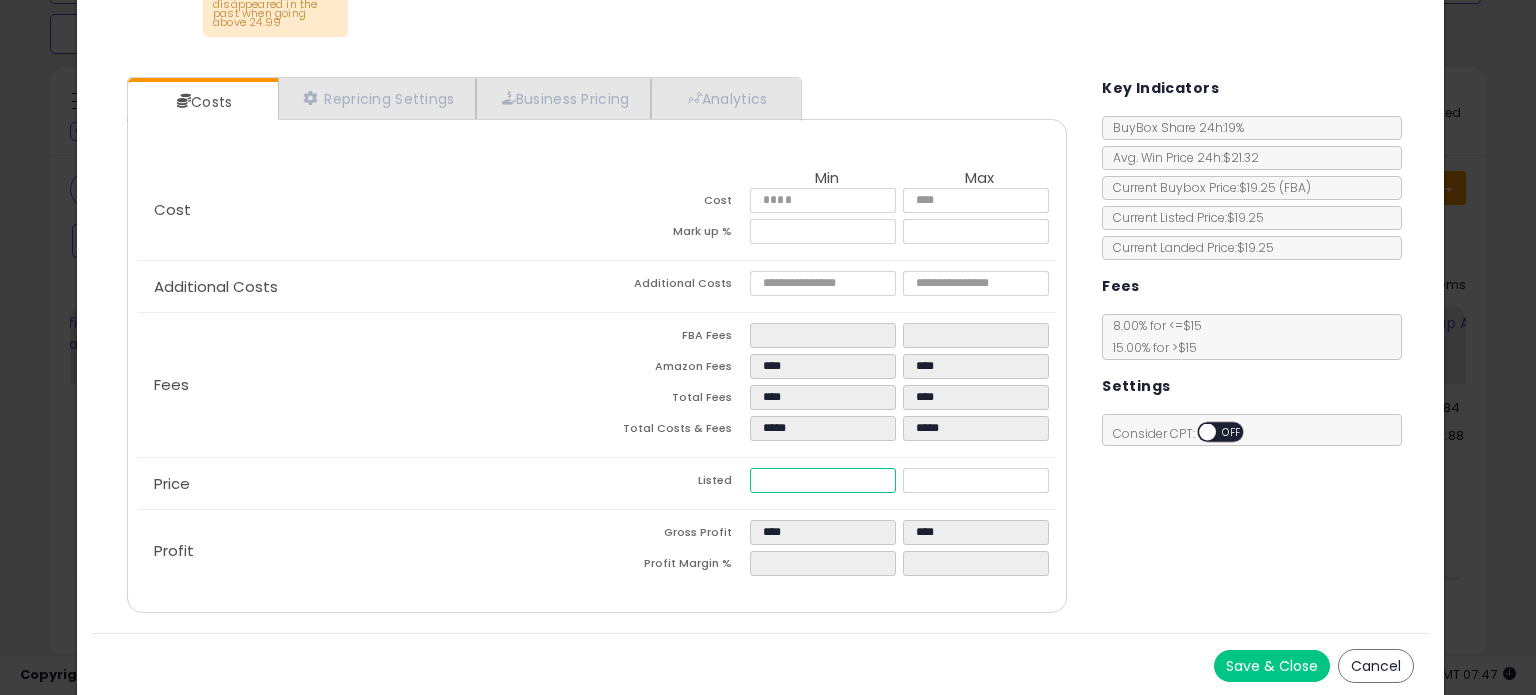 type on "****" 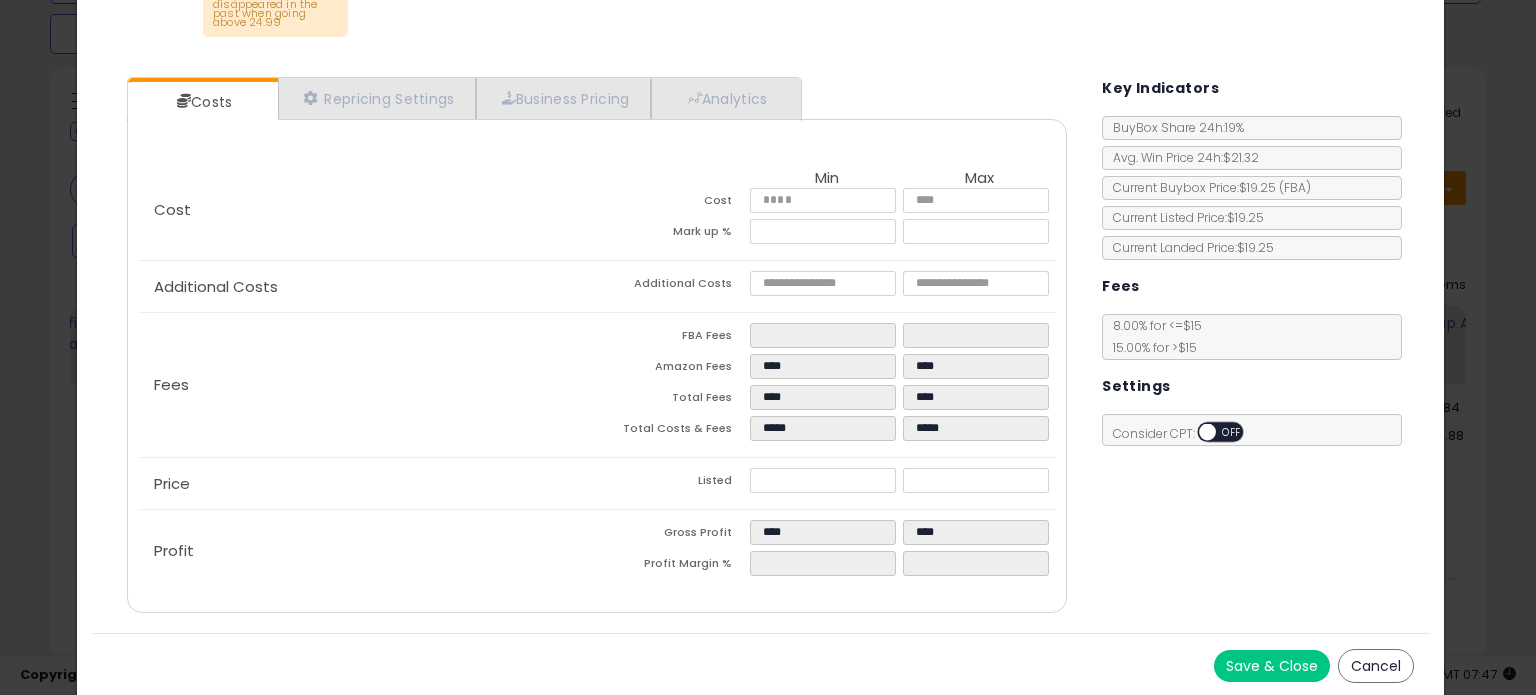 type on "*****" 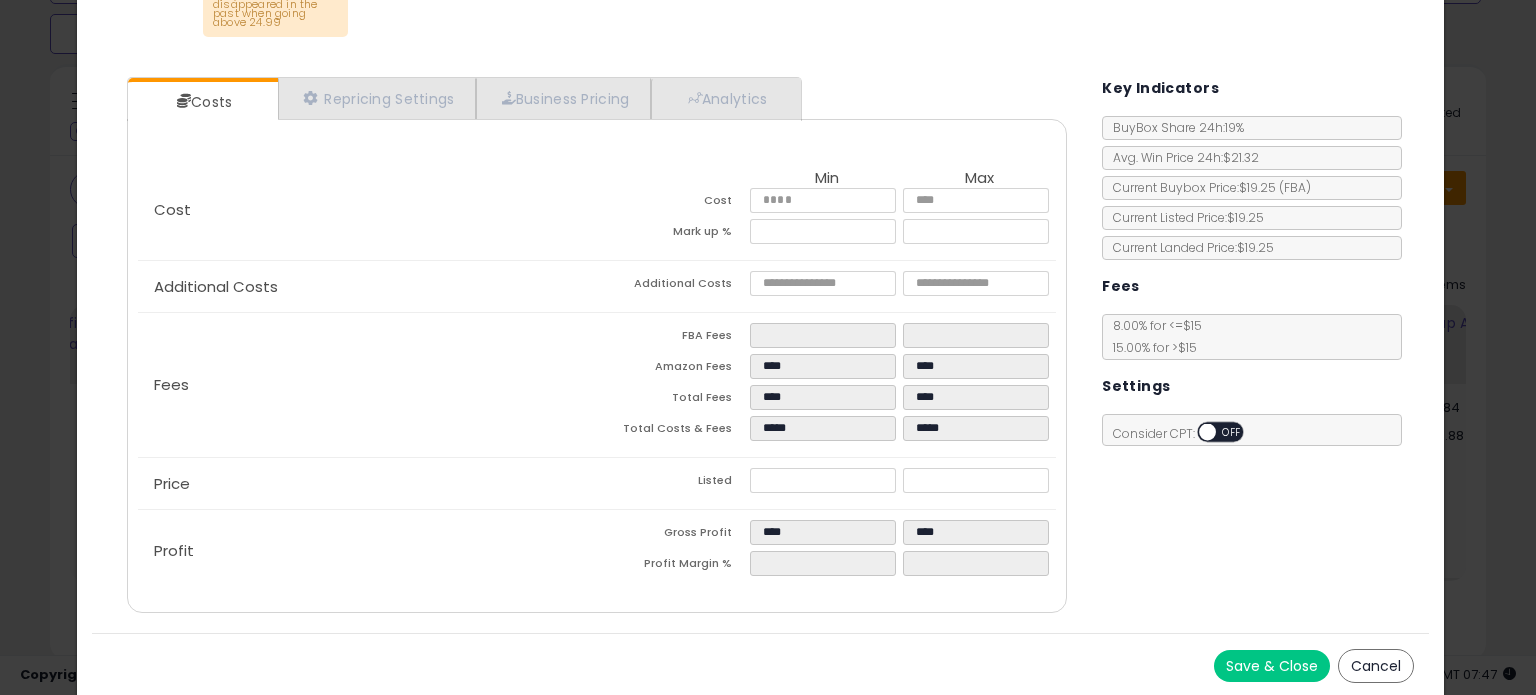 click on "Save & Close" at bounding box center [1272, 666] 